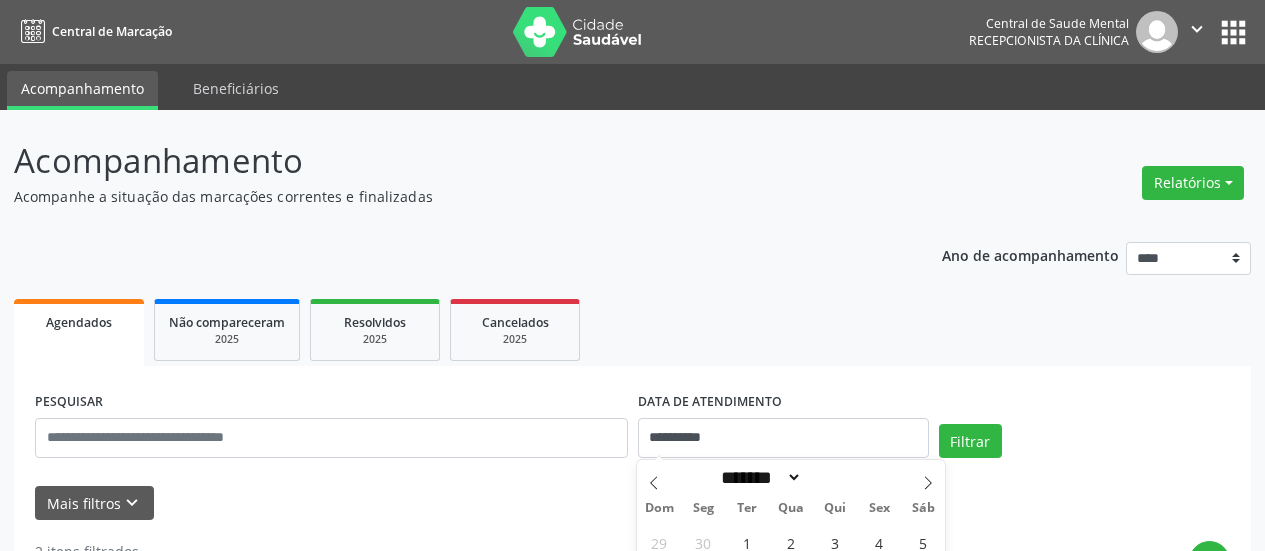 scroll, scrollTop: 192, scrollLeft: 0, axis: vertical 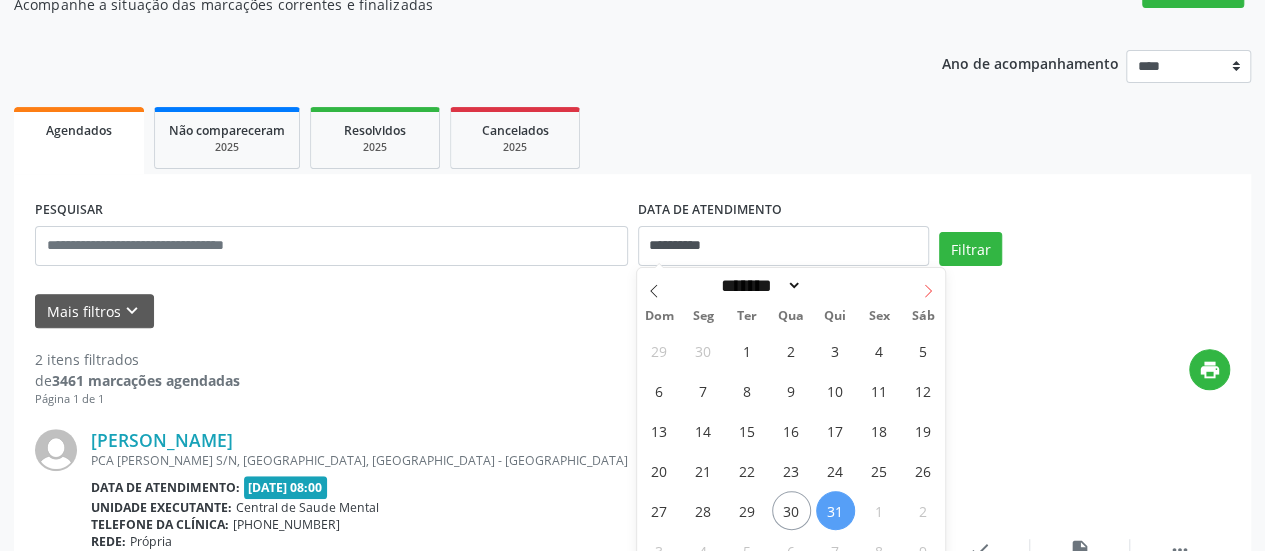 click at bounding box center (928, 285) 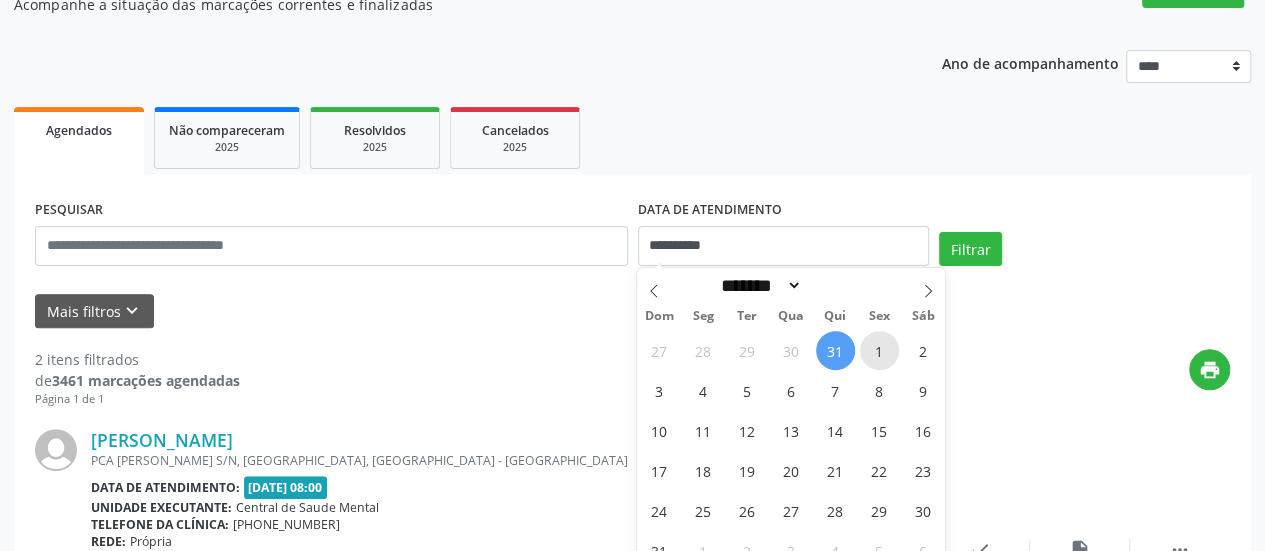 click on "1" at bounding box center [879, 350] 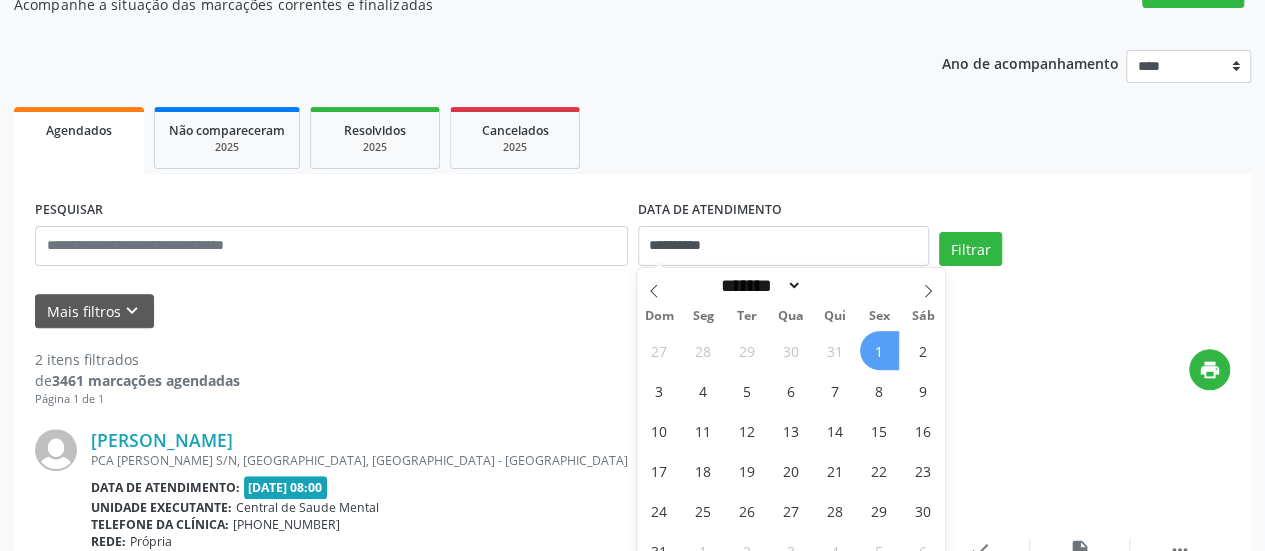 click on "1" at bounding box center (879, 350) 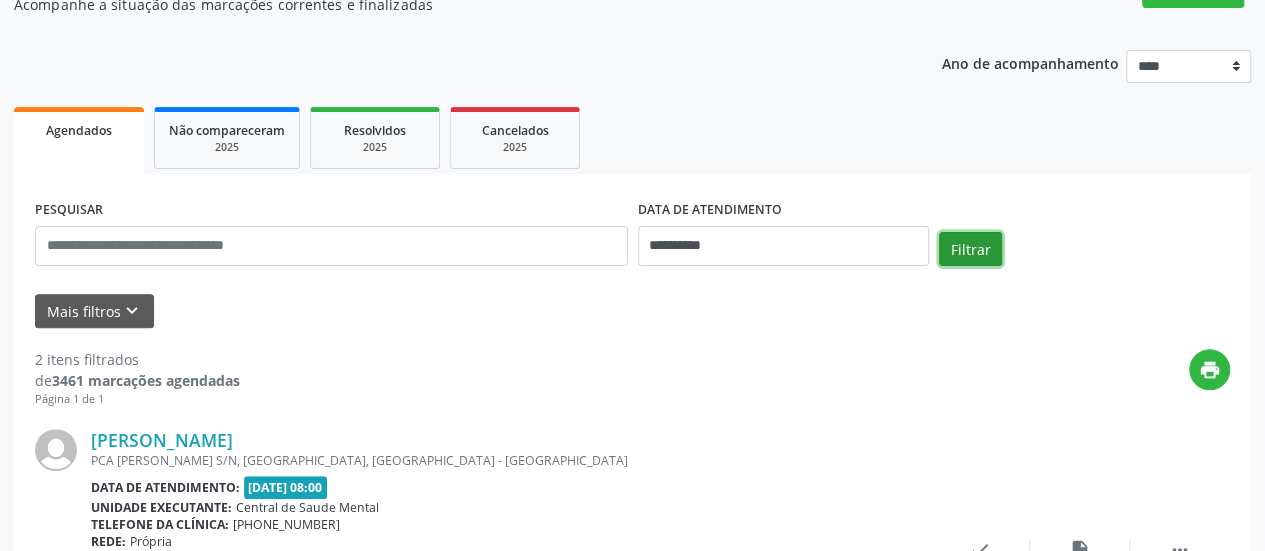 click on "Filtrar" at bounding box center (970, 249) 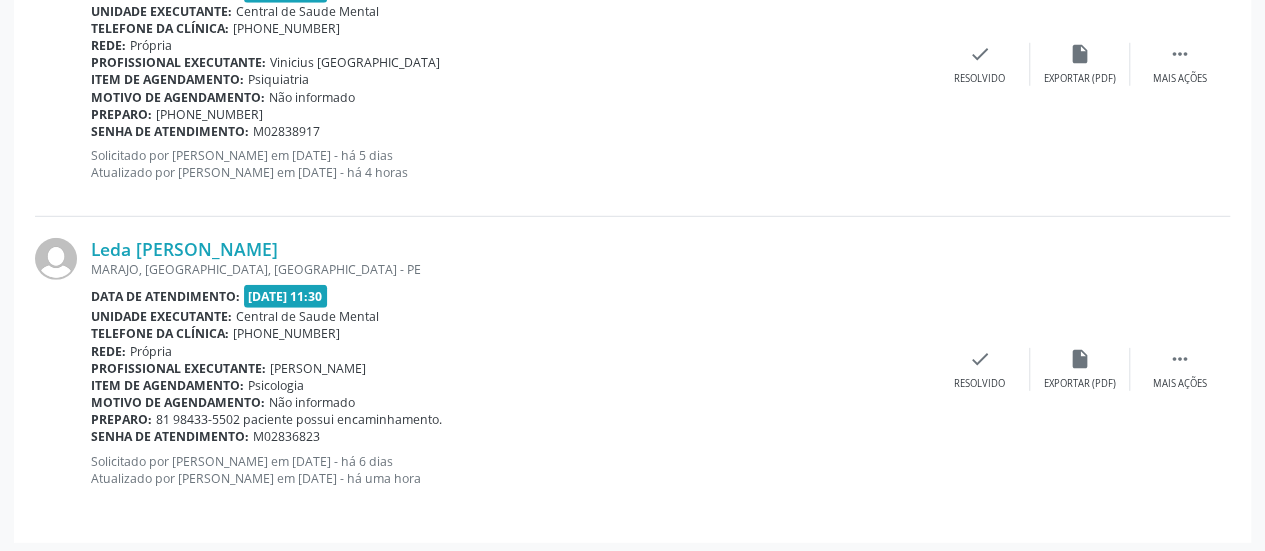 scroll, scrollTop: 2826, scrollLeft: 0, axis: vertical 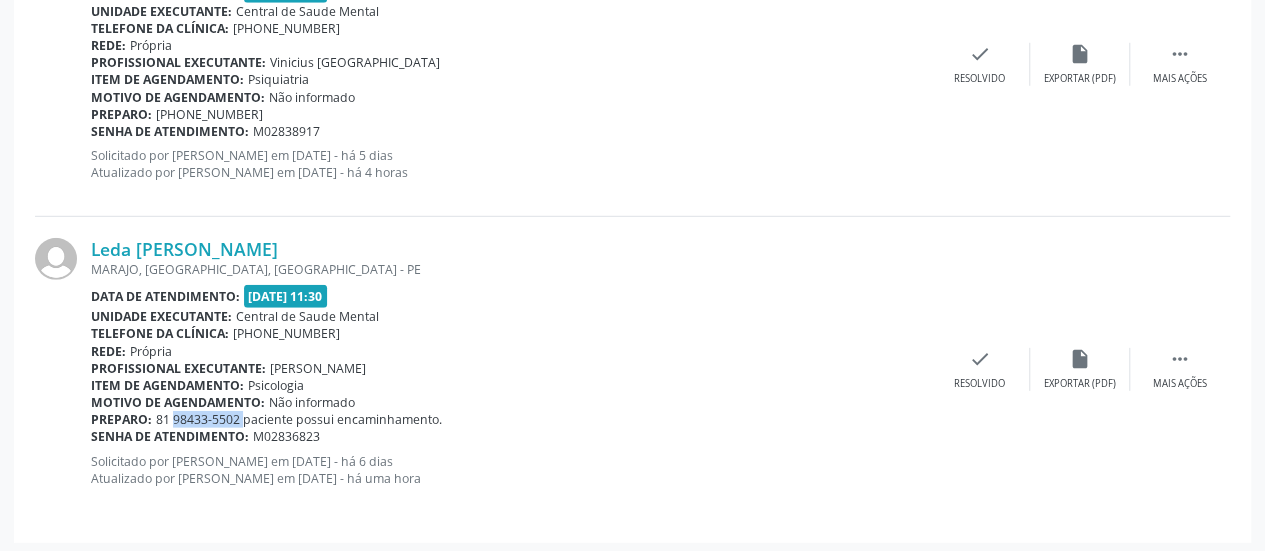 drag, startPoint x: 238, startPoint y: 415, endPoint x: 155, endPoint y: 418, distance: 83.0542 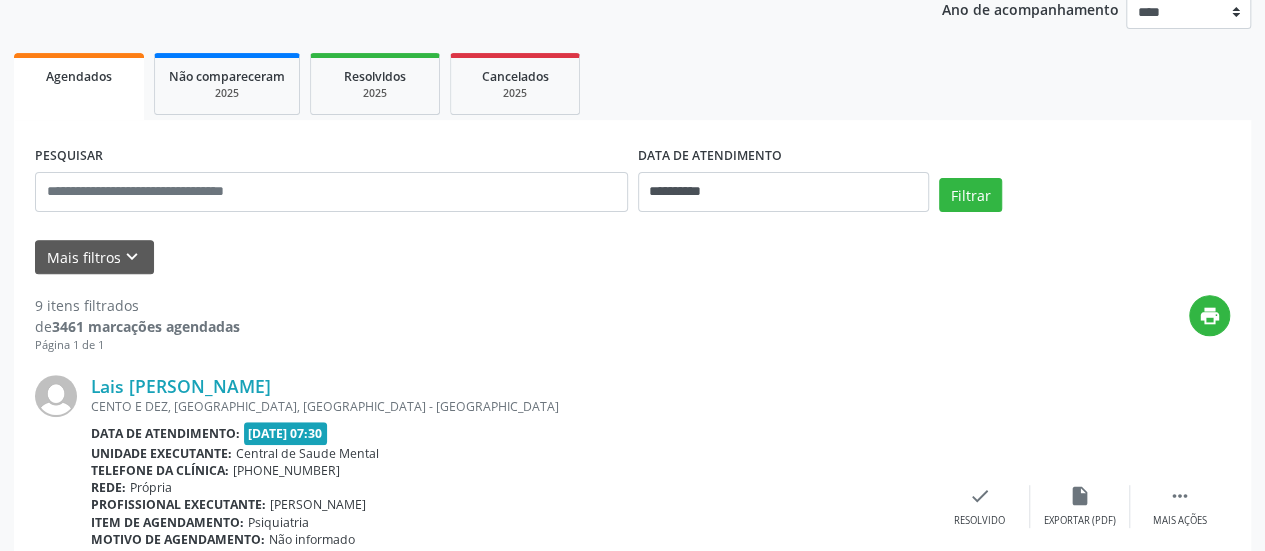 scroll, scrollTop: 26, scrollLeft: 0, axis: vertical 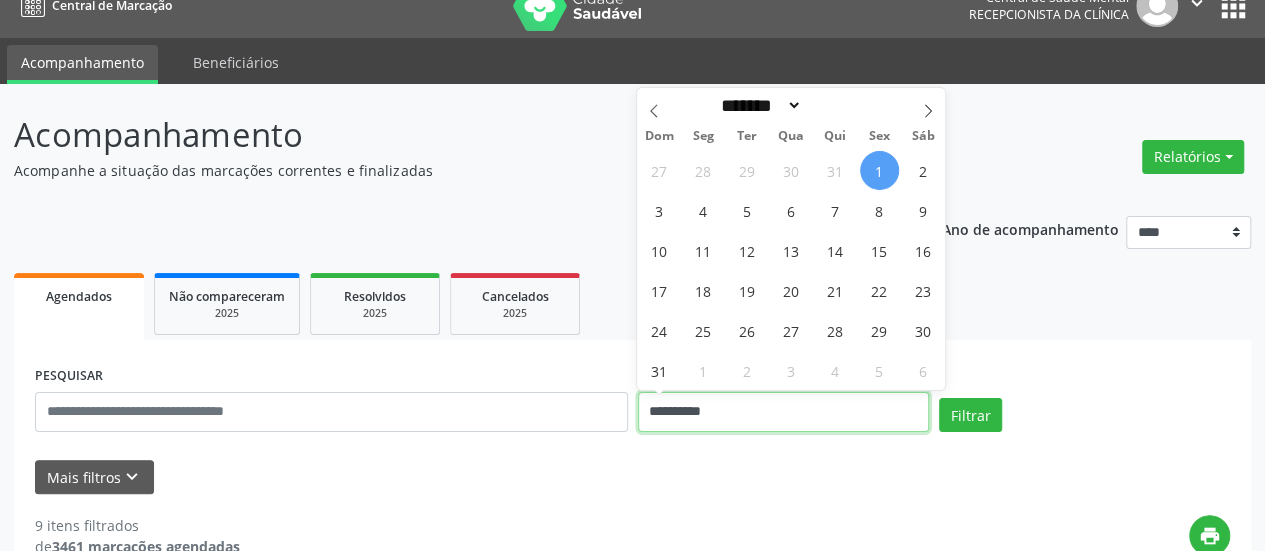click on "**********" at bounding box center (783, 412) 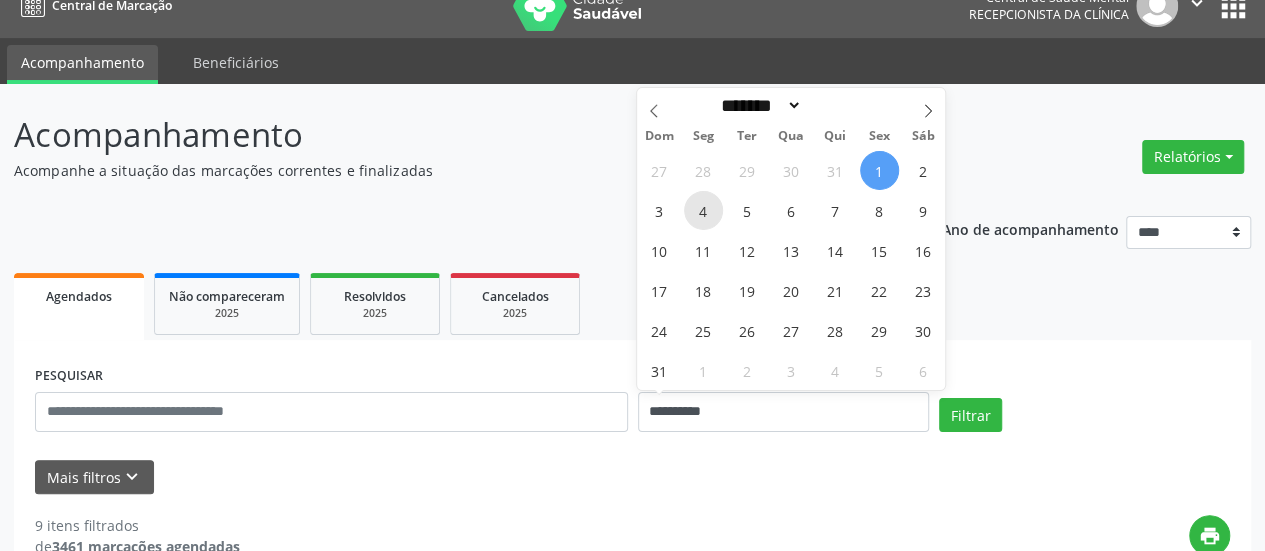 click on "4" at bounding box center [703, 210] 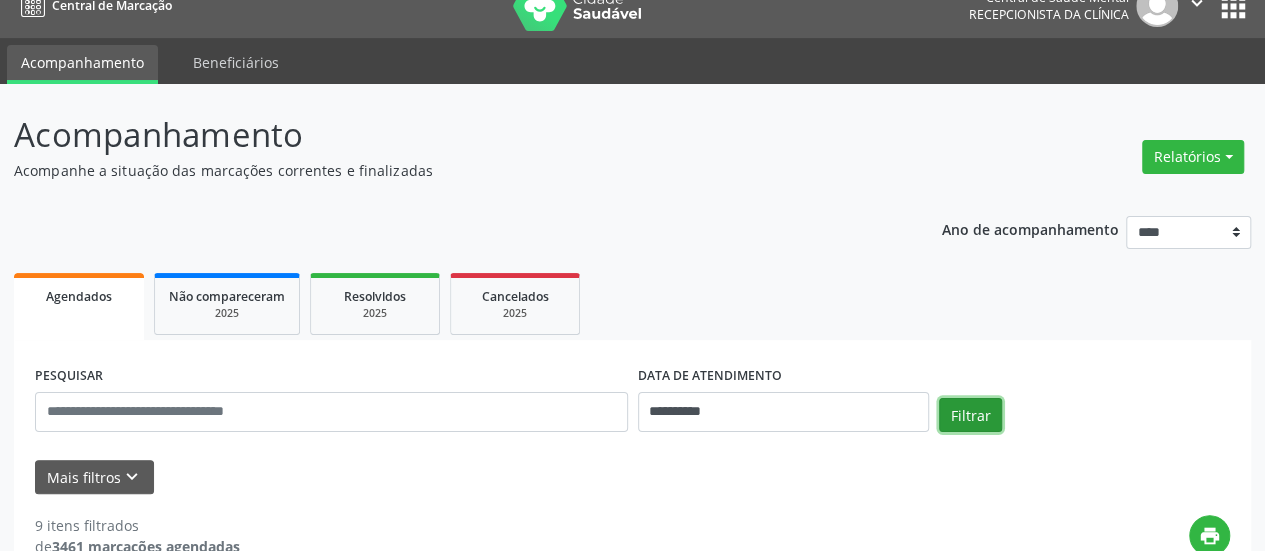 click on "Filtrar" at bounding box center [970, 415] 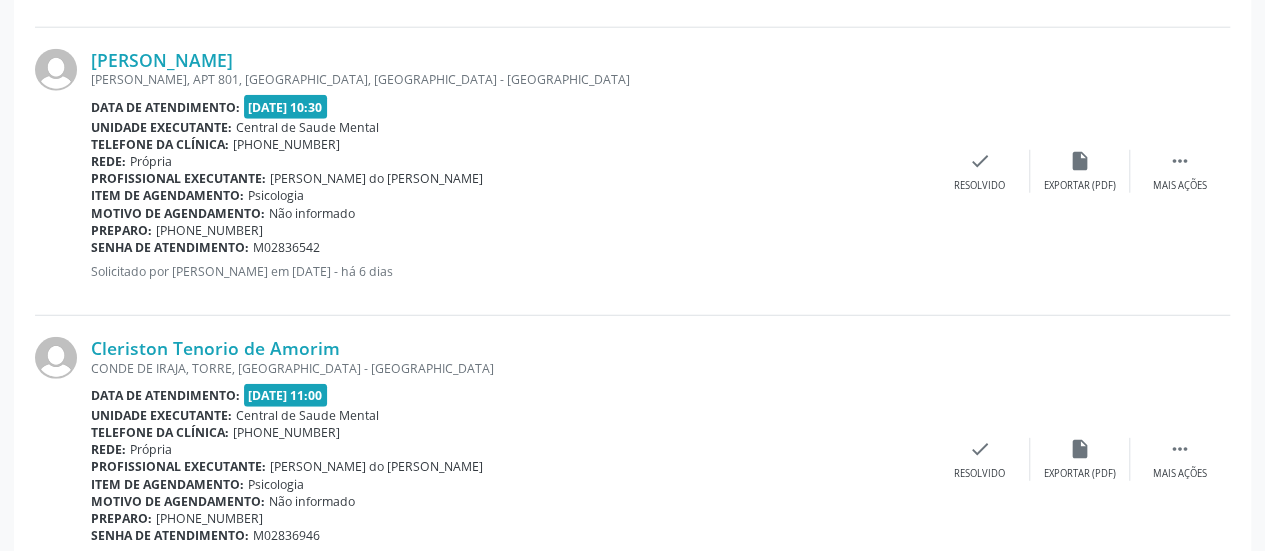 scroll, scrollTop: 2626, scrollLeft: 0, axis: vertical 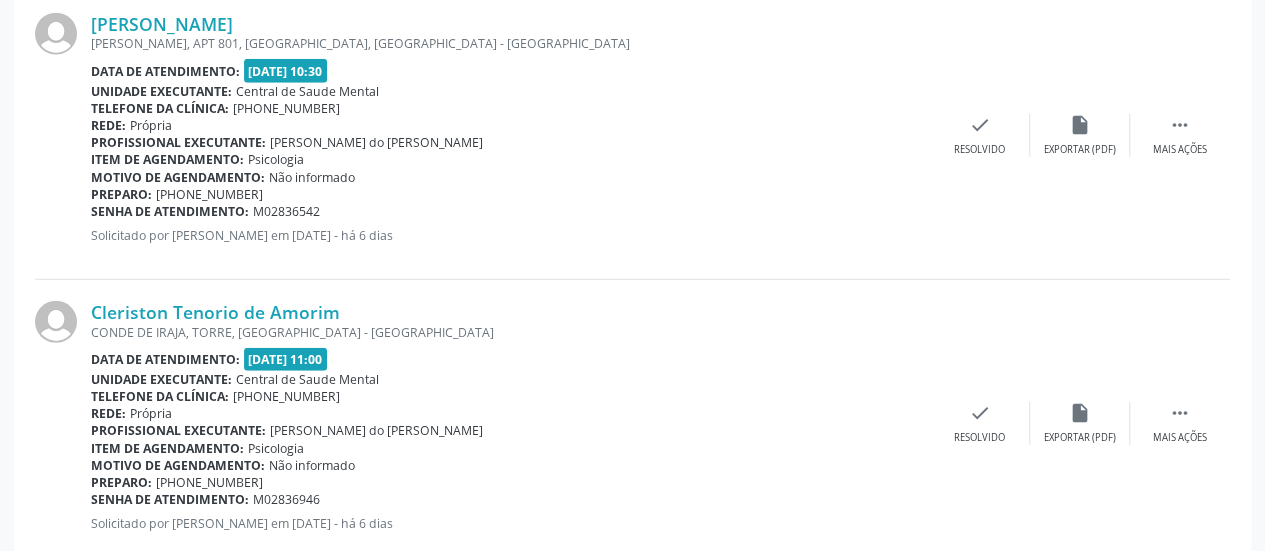 drag, startPoint x: 266, startPoint y: 188, endPoint x: 178, endPoint y: 189, distance: 88.005684 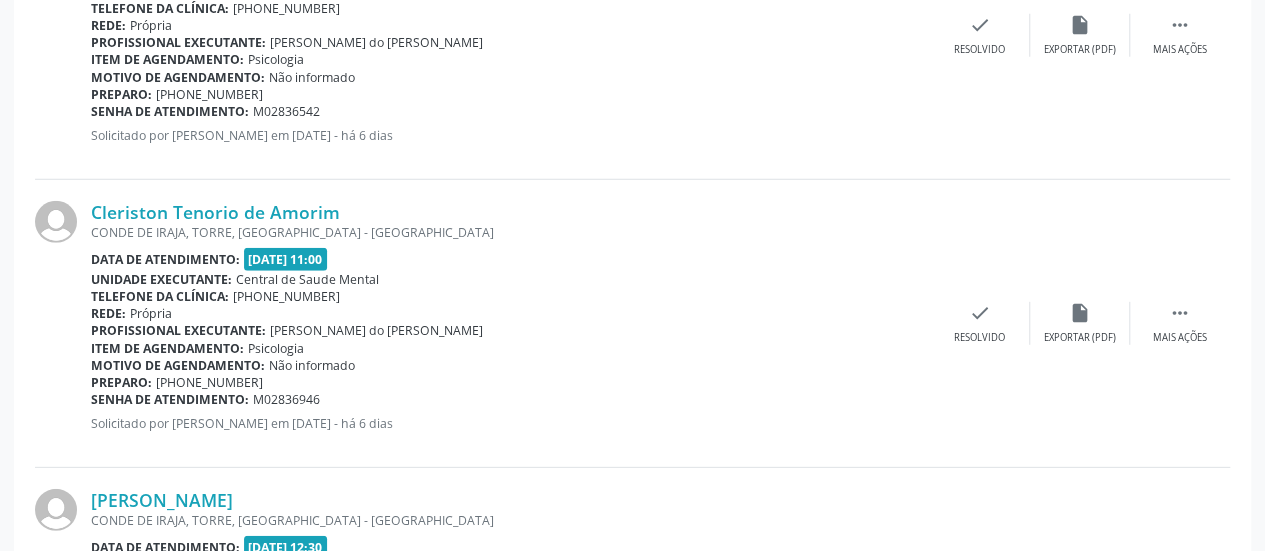 scroll, scrollTop: 2826, scrollLeft: 0, axis: vertical 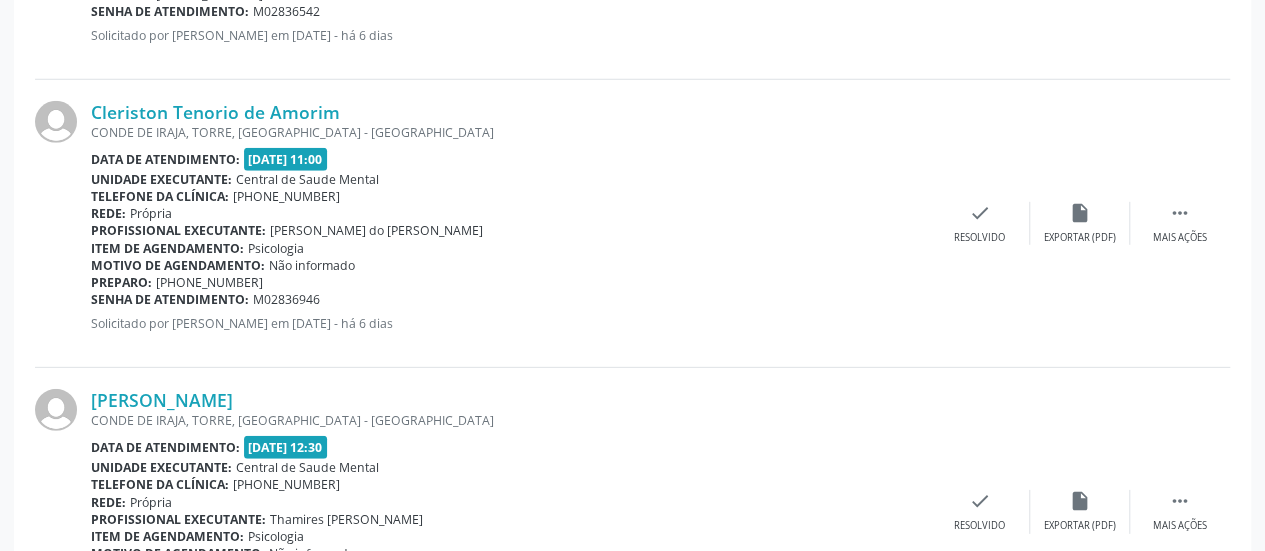 drag, startPoint x: 266, startPoint y: 275, endPoint x: 180, endPoint y: 279, distance: 86.09297 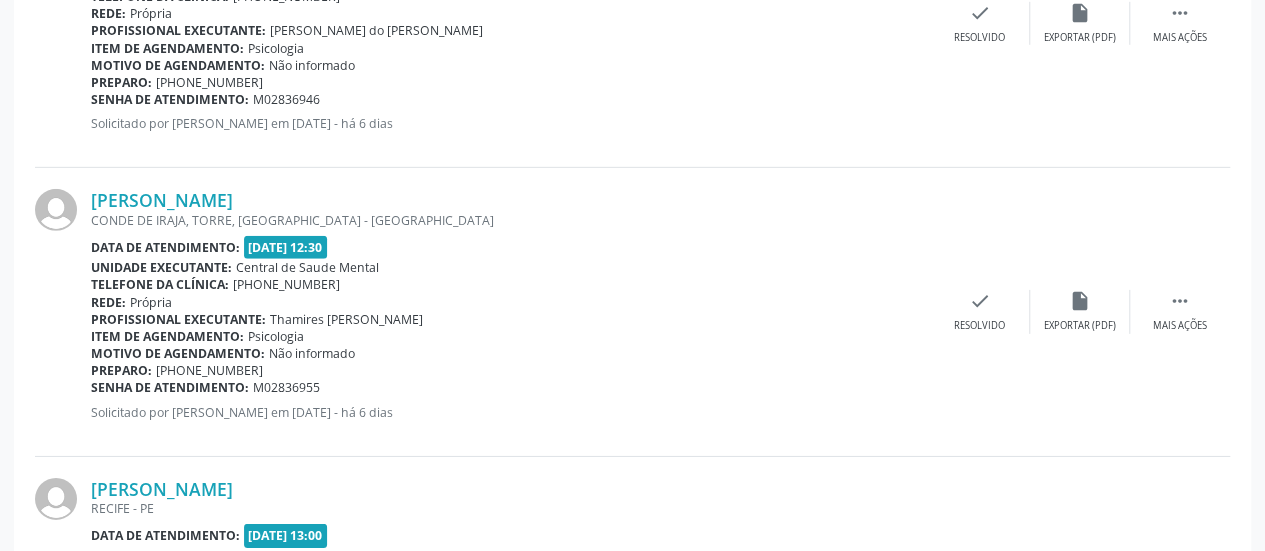 scroll, scrollTop: 3126, scrollLeft: 0, axis: vertical 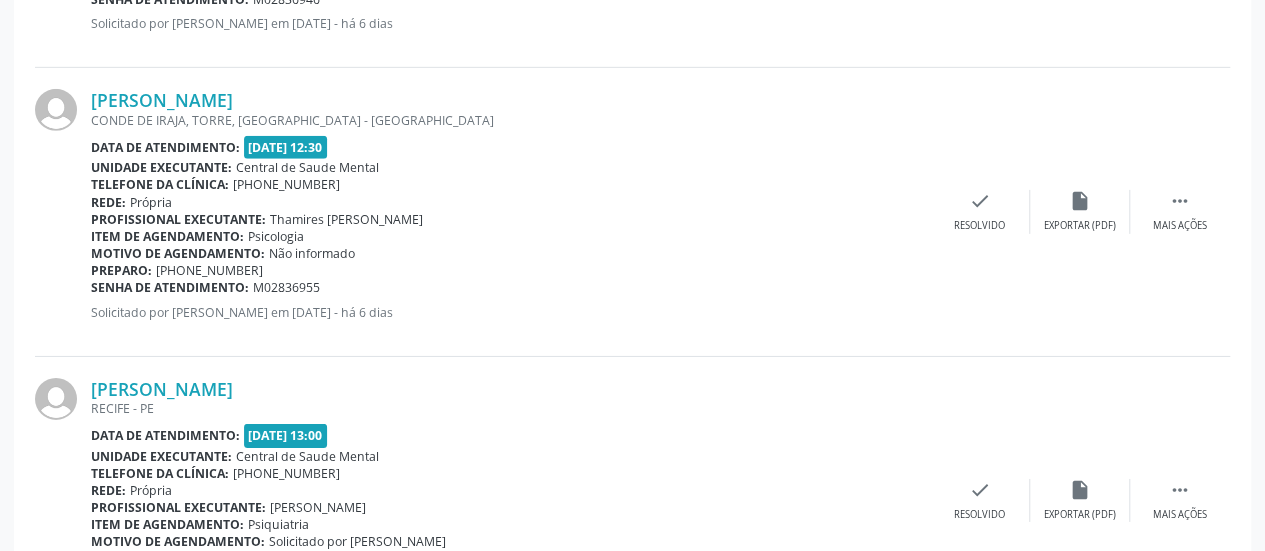 drag, startPoint x: 268, startPoint y: 263, endPoint x: 174, endPoint y: 263, distance: 94 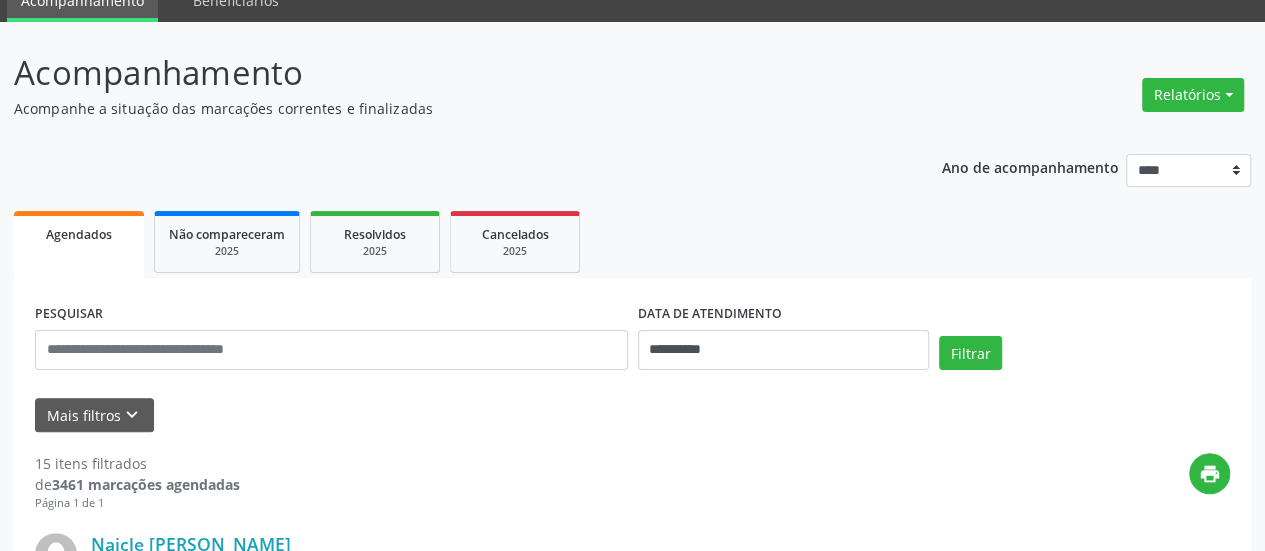 scroll, scrollTop: 0, scrollLeft: 0, axis: both 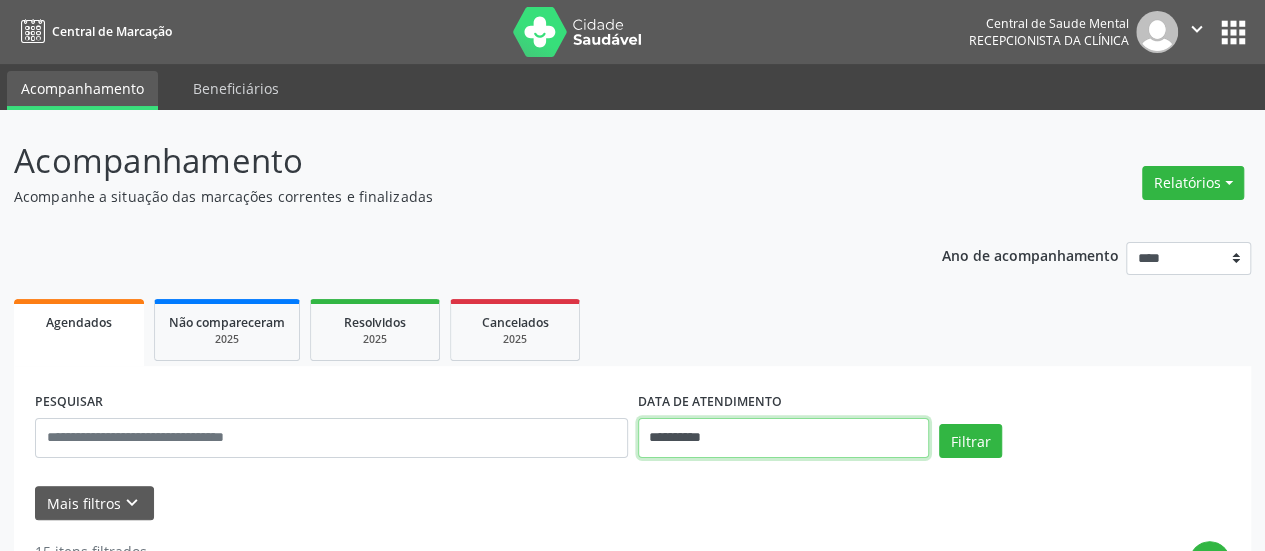 click on "**********" at bounding box center (783, 438) 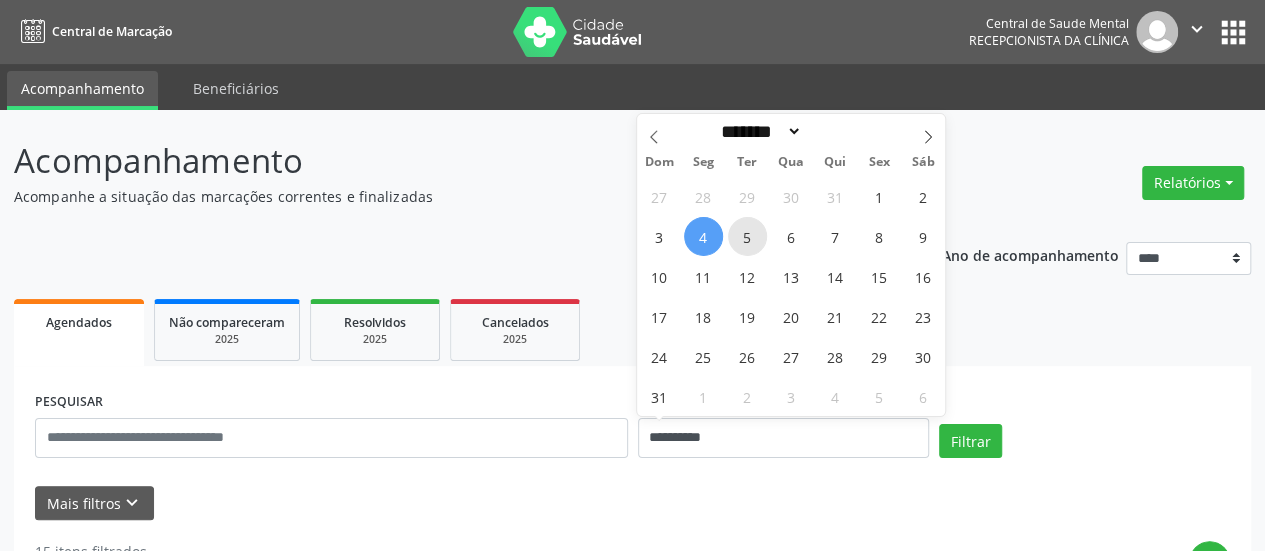 click on "5" at bounding box center (747, 236) 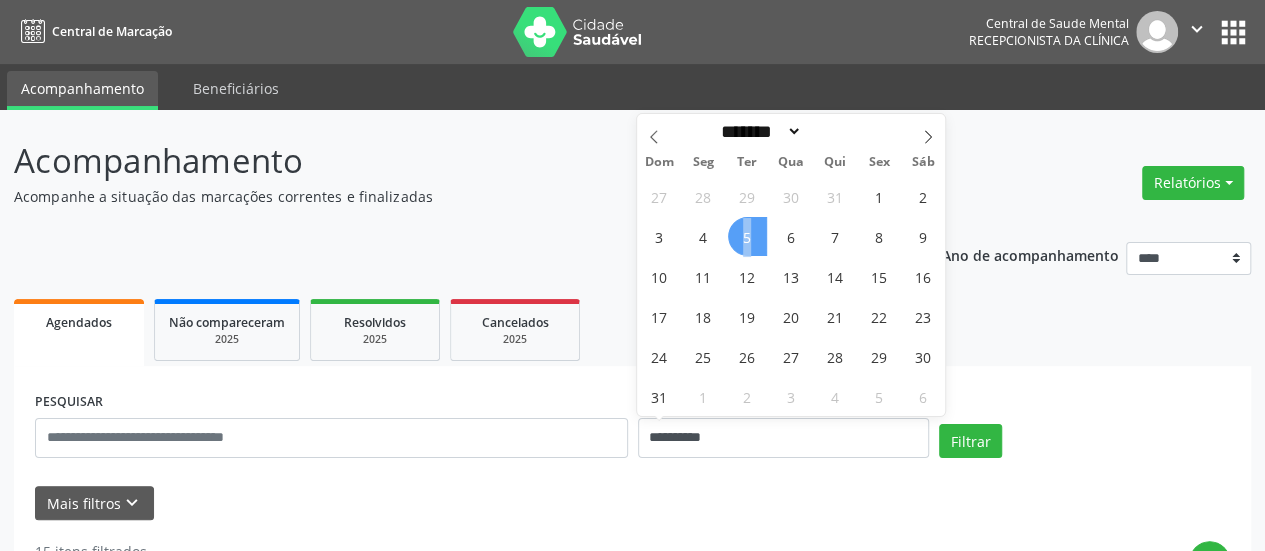 click on "5" at bounding box center [747, 236] 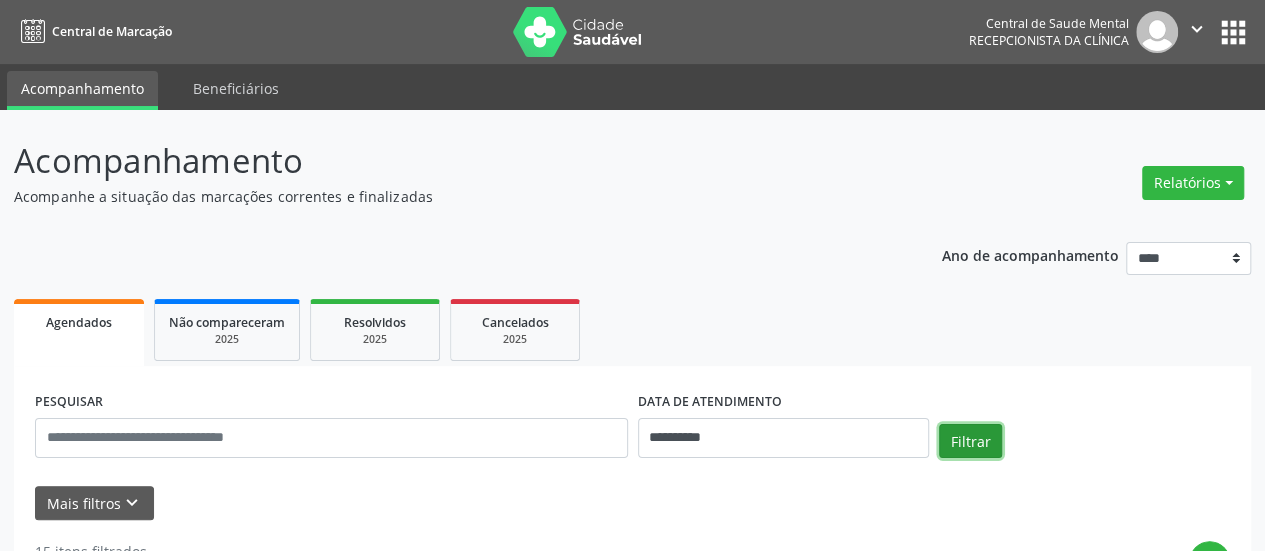 click on "Filtrar" at bounding box center (970, 441) 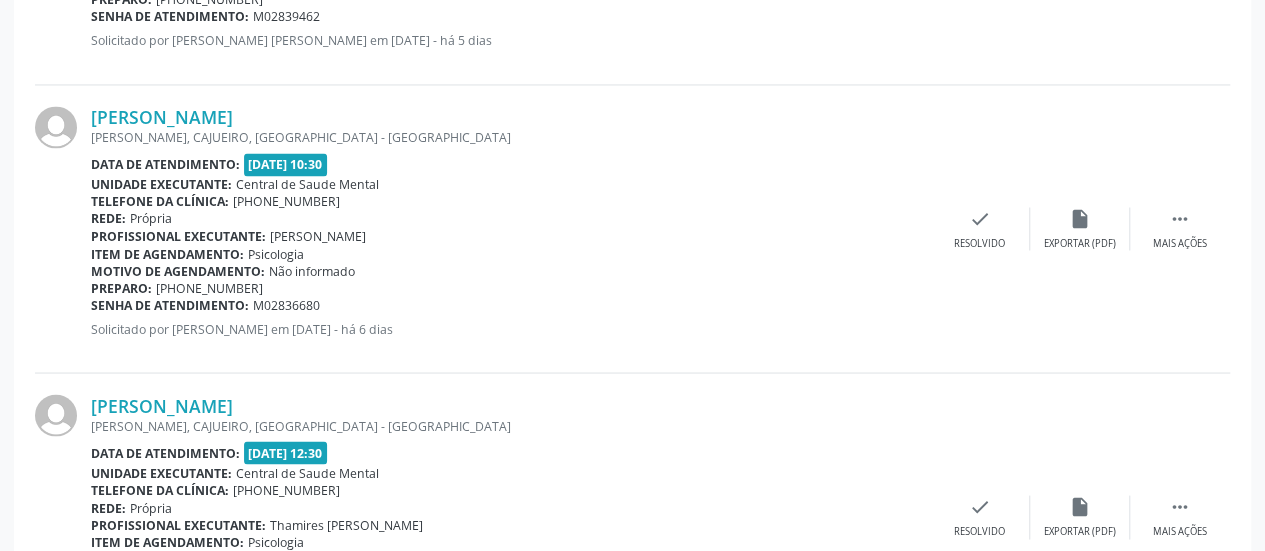 scroll, scrollTop: 1700, scrollLeft: 0, axis: vertical 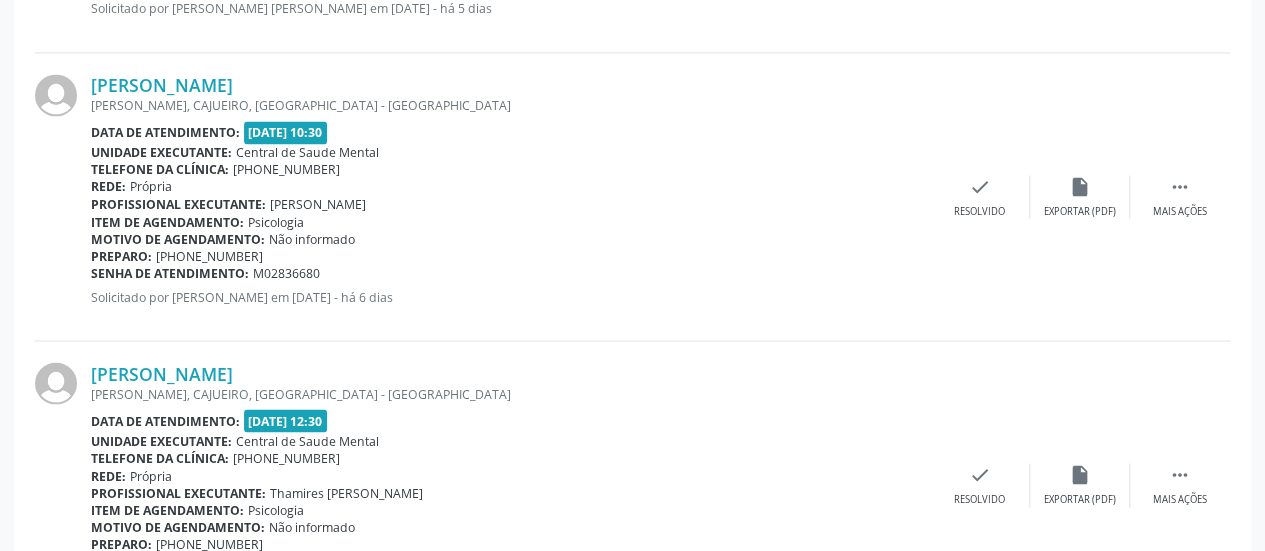 drag, startPoint x: 266, startPoint y: 251, endPoint x: 176, endPoint y: 255, distance: 90.088844 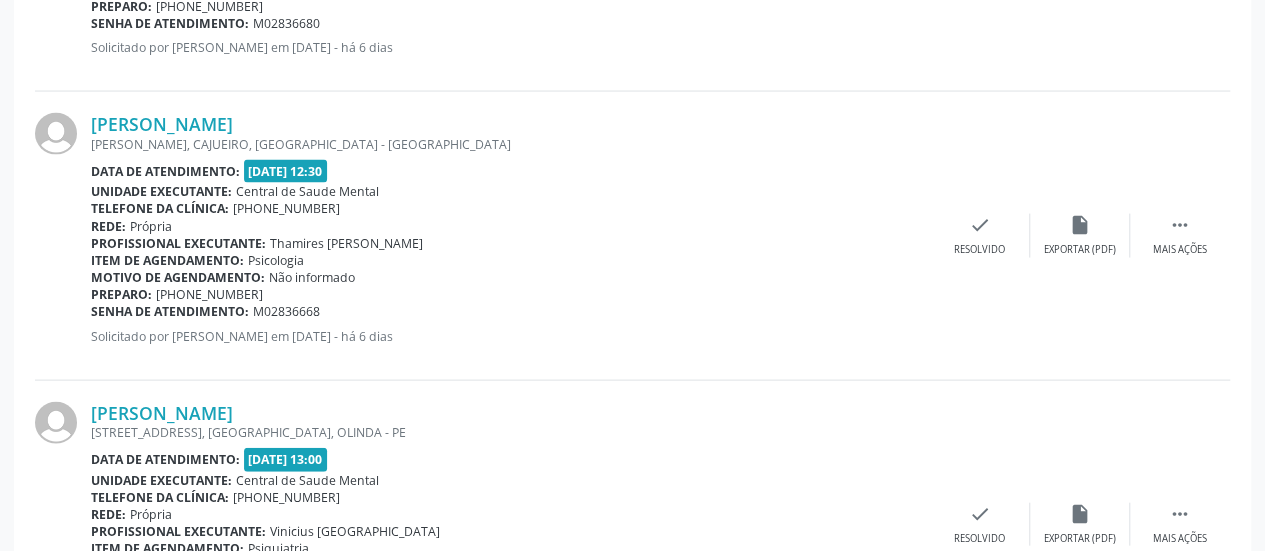 scroll, scrollTop: 2000, scrollLeft: 0, axis: vertical 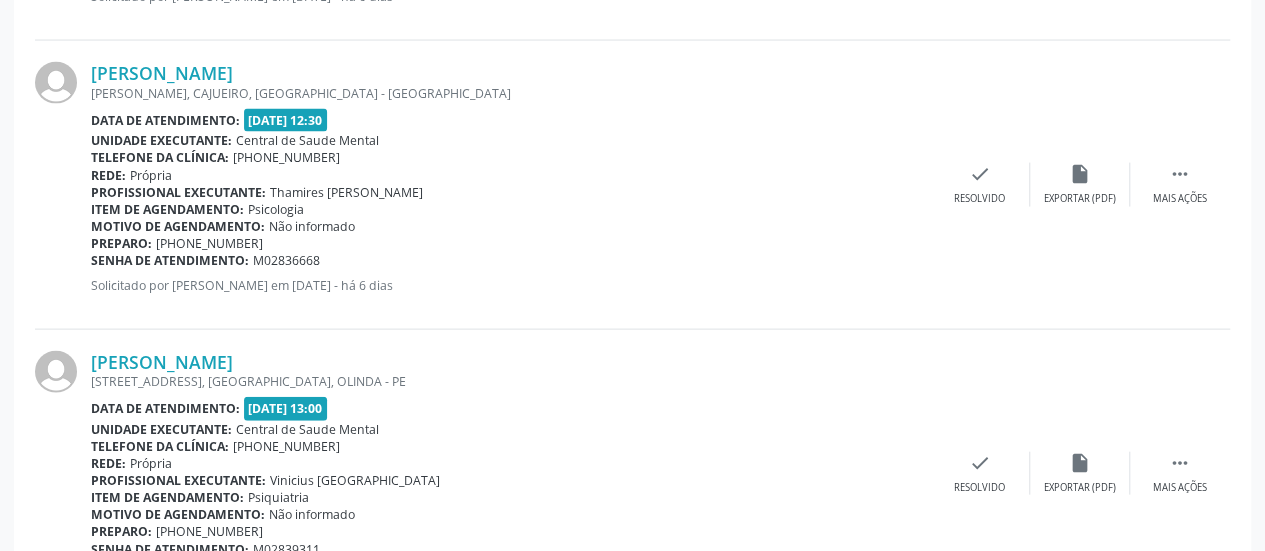 drag, startPoint x: 272, startPoint y: 240, endPoint x: 178, endPoint y: 243, distance: 94.04786 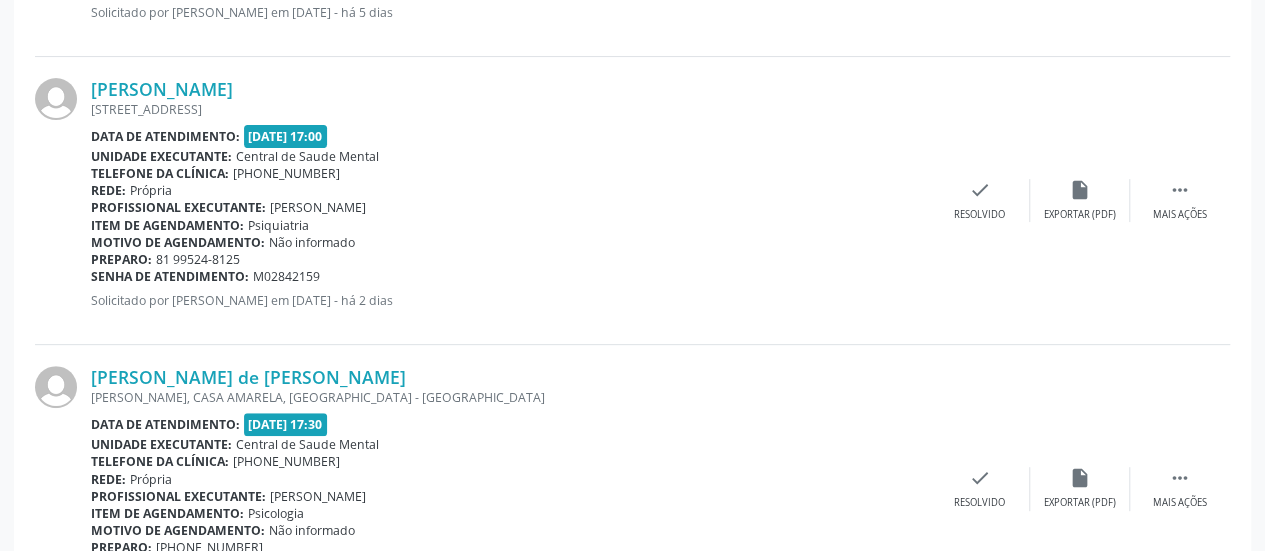 scroll, scrollTop: 4111, scrollLeft: 0, axis: vertical 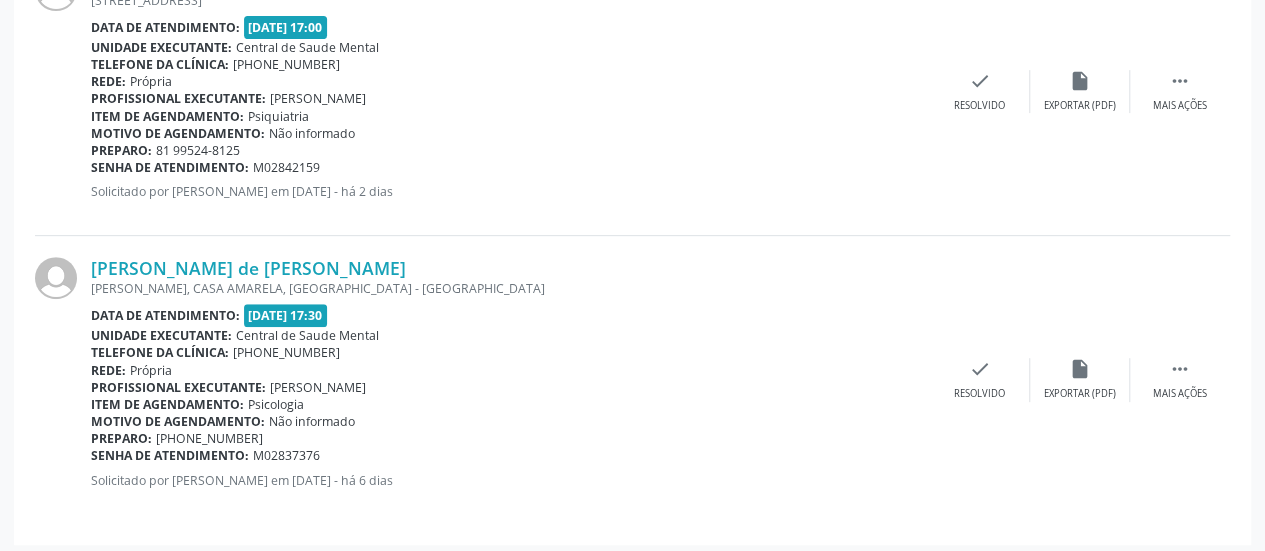 drag, startPoint x: 262, startPoint y: 434, endPoint x: 178, endPoint y: 435, distance: 84.00595 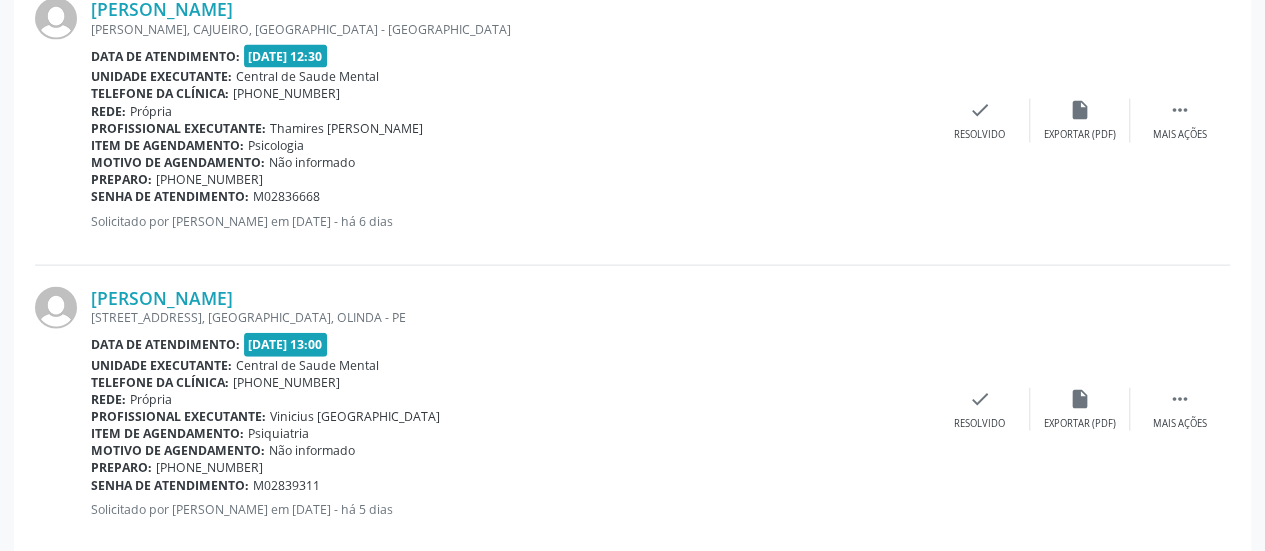 scroll, scrollTop: 0, scrollLeft: 0, axis: both 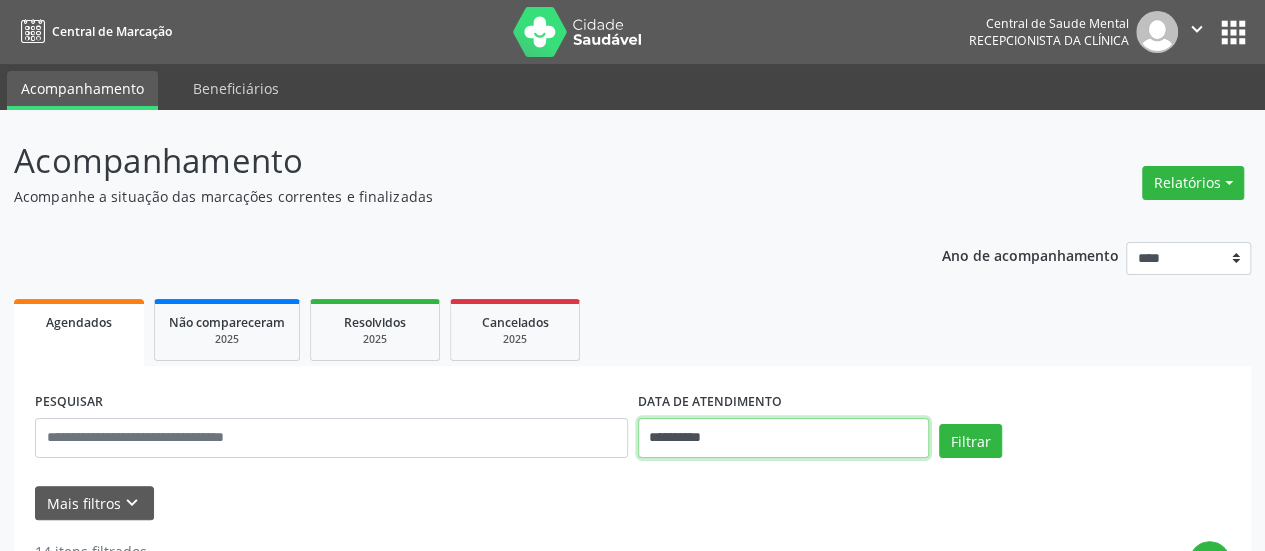 click on "**********" at bounding box center [783, 438] 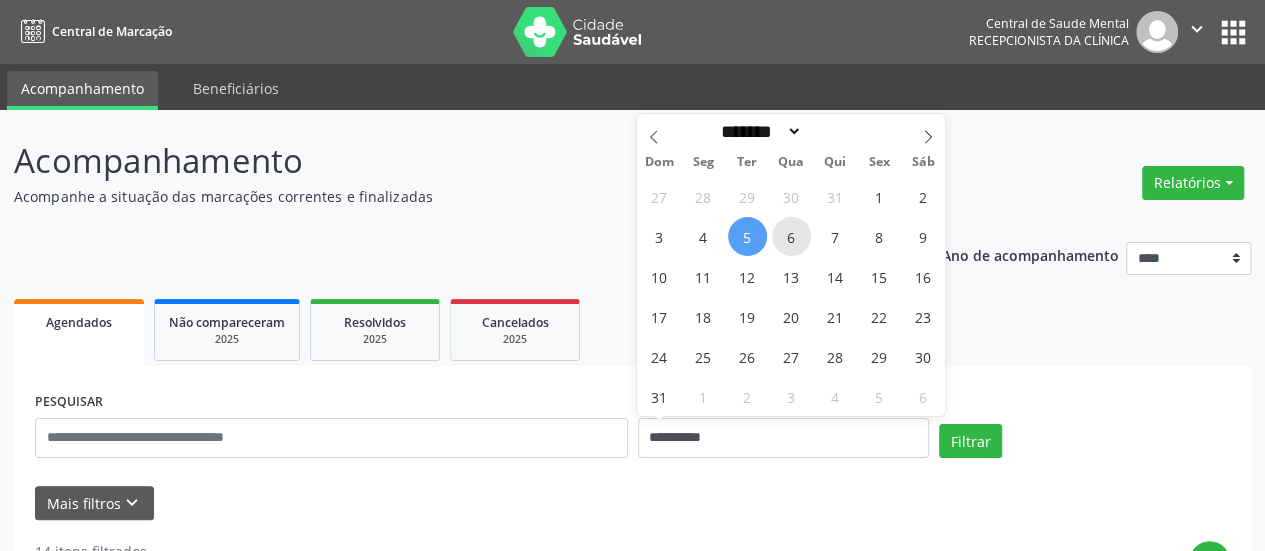 click on "6" at bounding box center [791, 236] 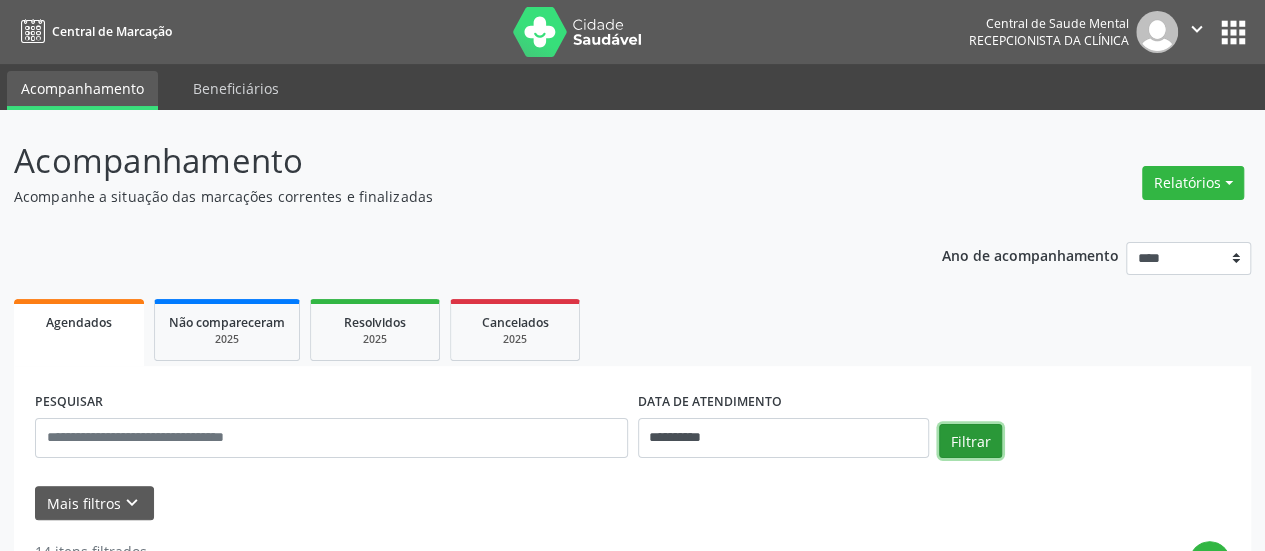 click on "Filtrar" at bounding box center [970, 441] 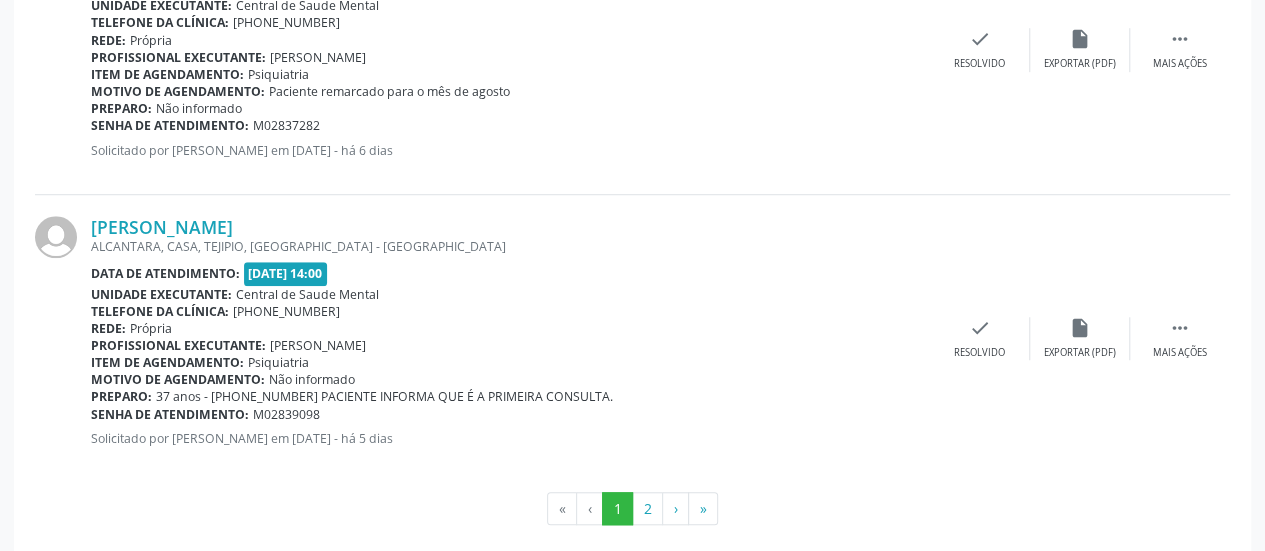 scroll, scrollTop: 4456, scrollLeft: 0, axis: vertical 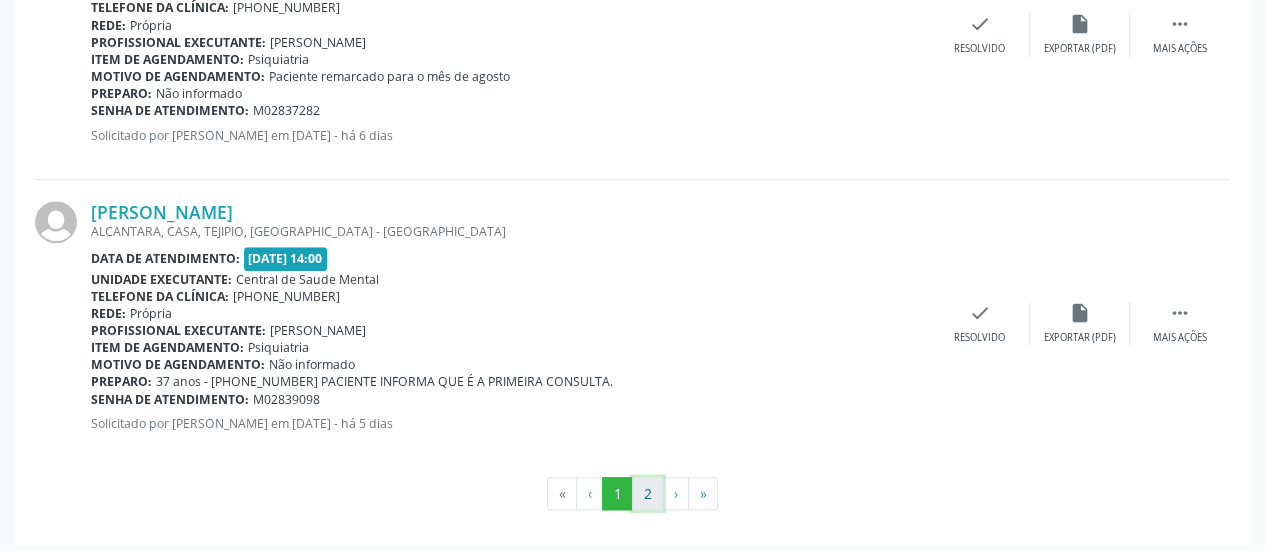 click on "2" at bounding box center [647, 494] 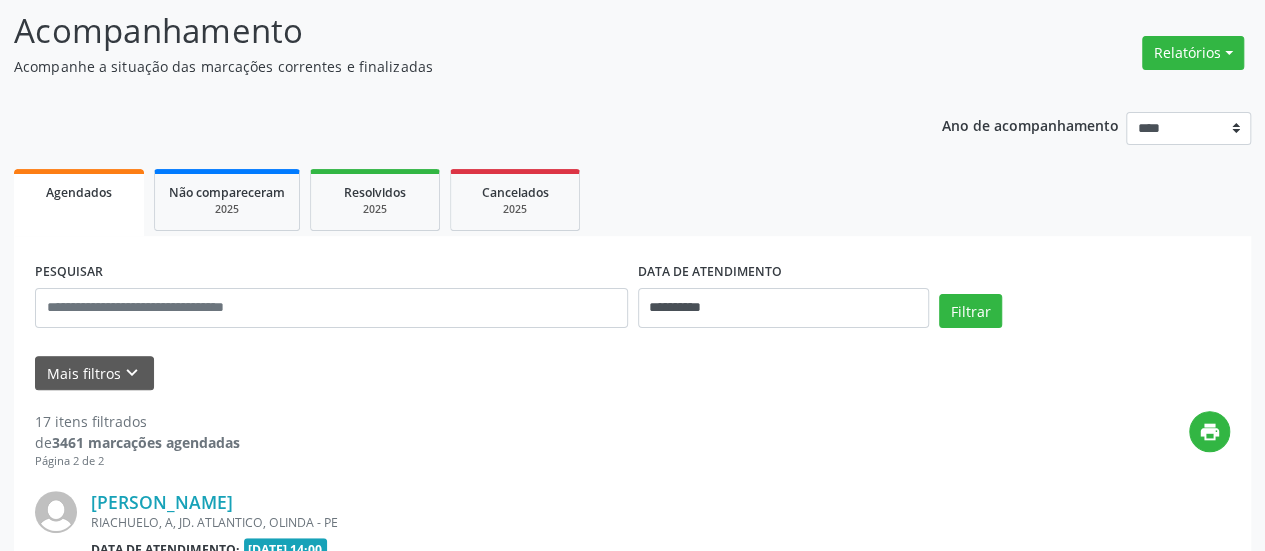 scroll, scrollTop: 714, scrollLeft: 0, axis: vertical 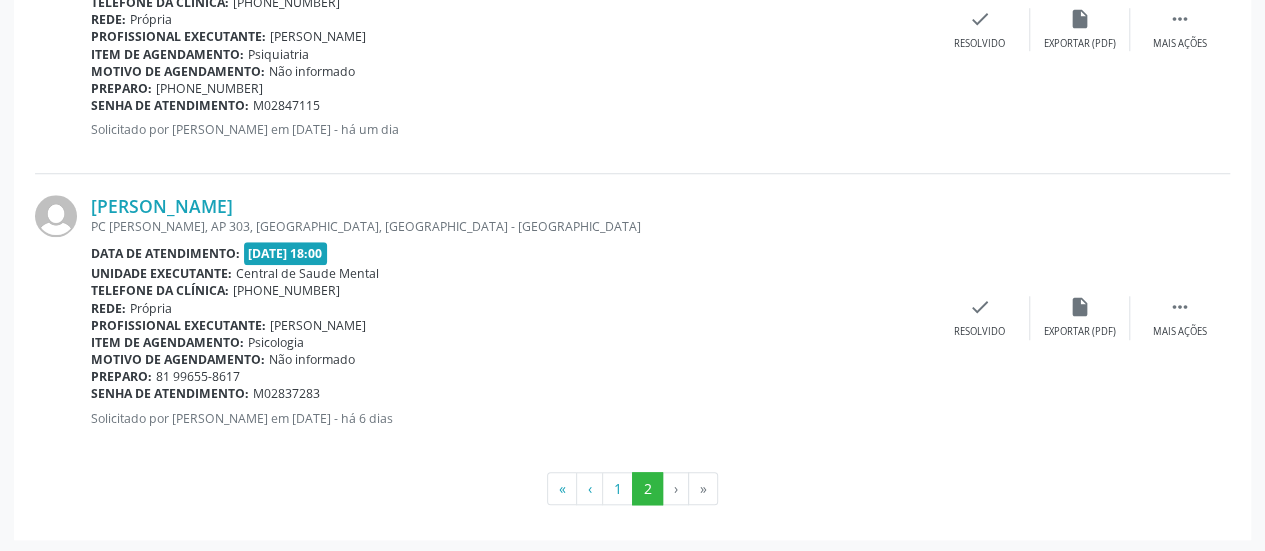 drag, startPoint x: 242, startPoint y: 375, endPoint x: 156, endPoint y: 377, distance: 86.023254 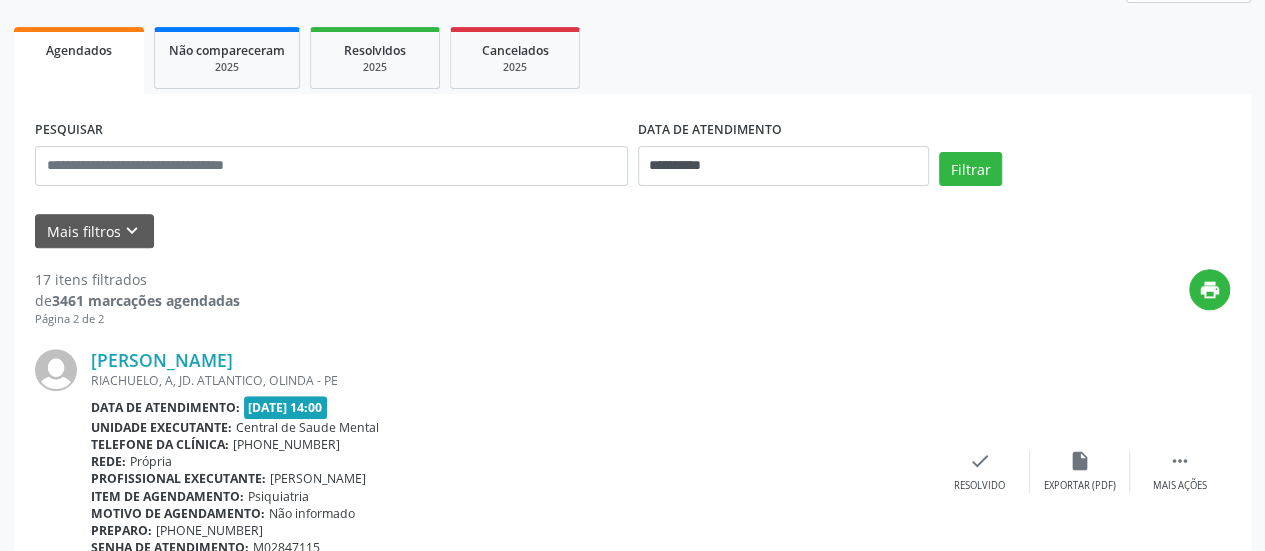 scroll, scrollTop: 0, scrollLeft: 0, axis: both 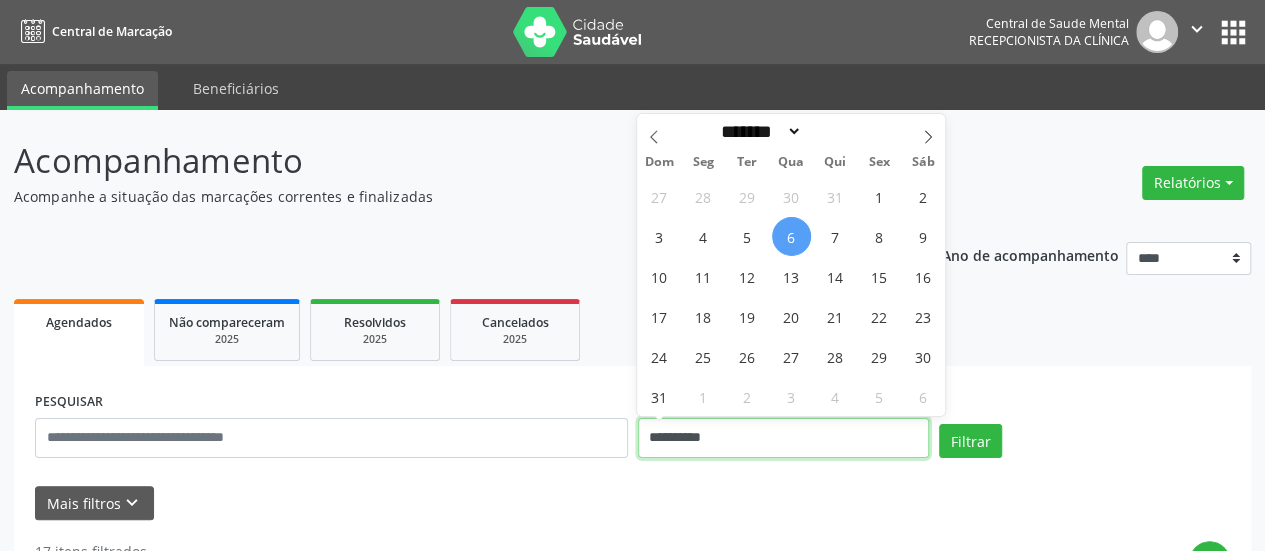 click on "**********" at bounding box center (783, 438) 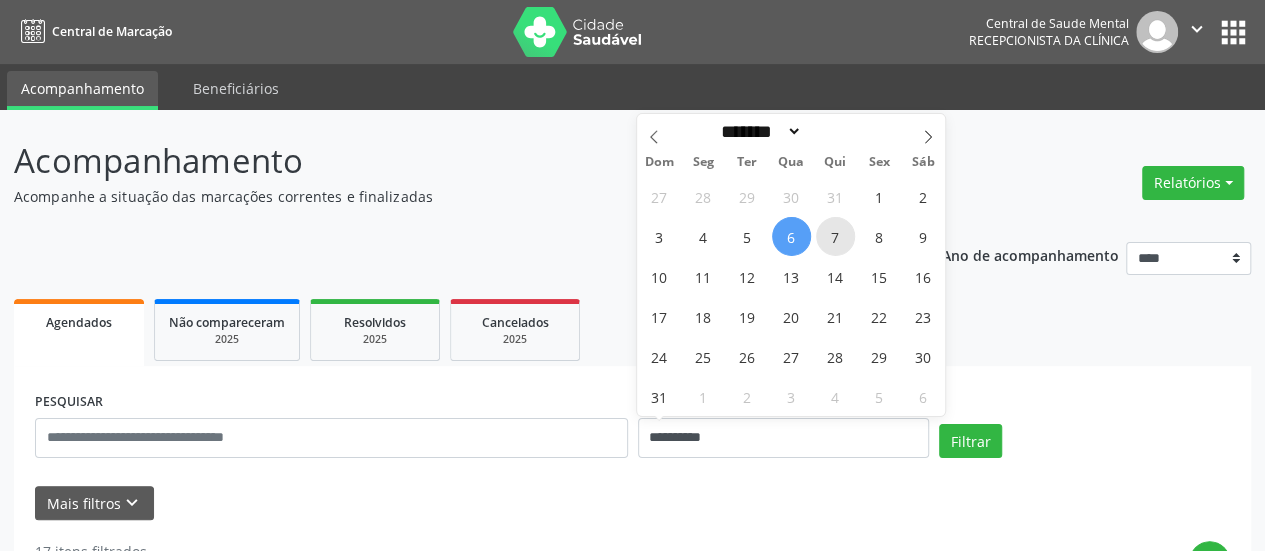 click on "7" at bounding box center (835, 236) 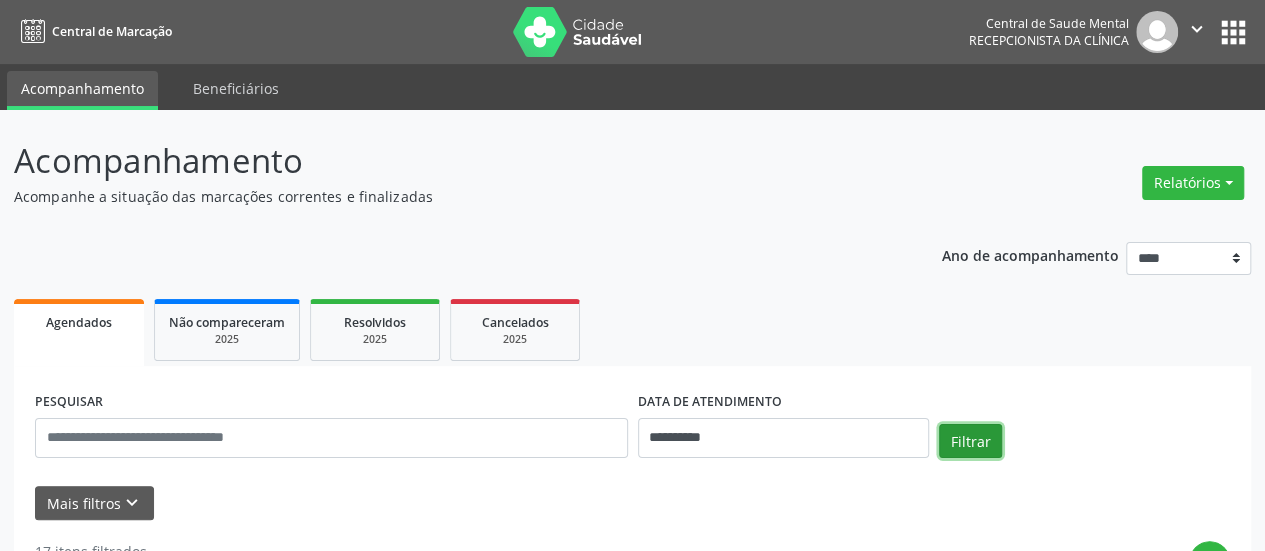 click on "Filtrar" at bounding box center (970, 441) 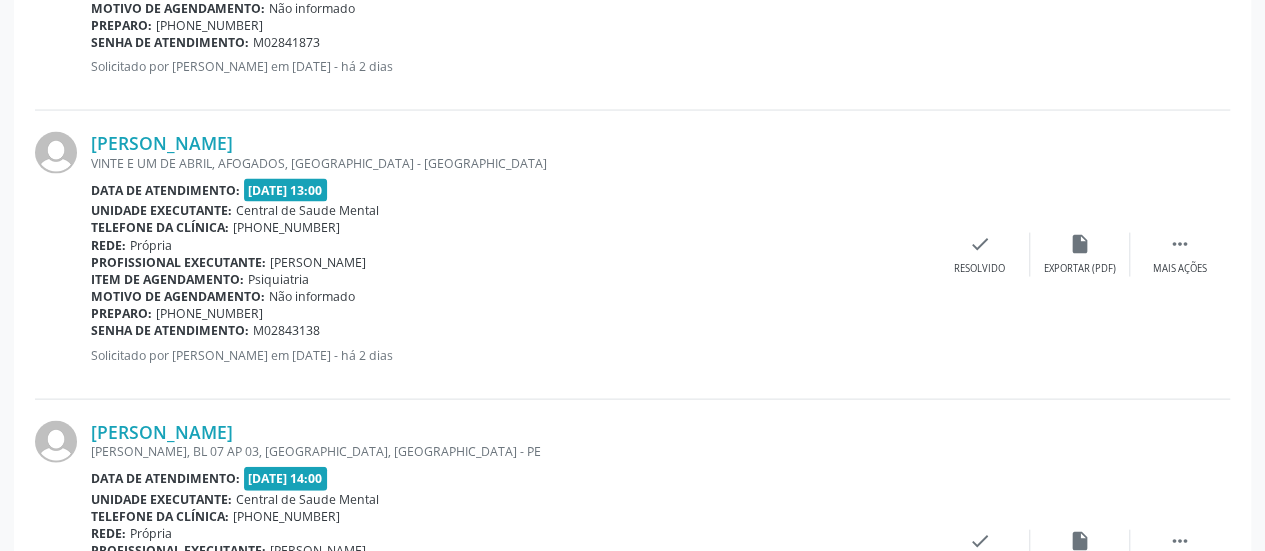scroll, scrollTop: 2230, scrollLeft: 0, axis: vertical 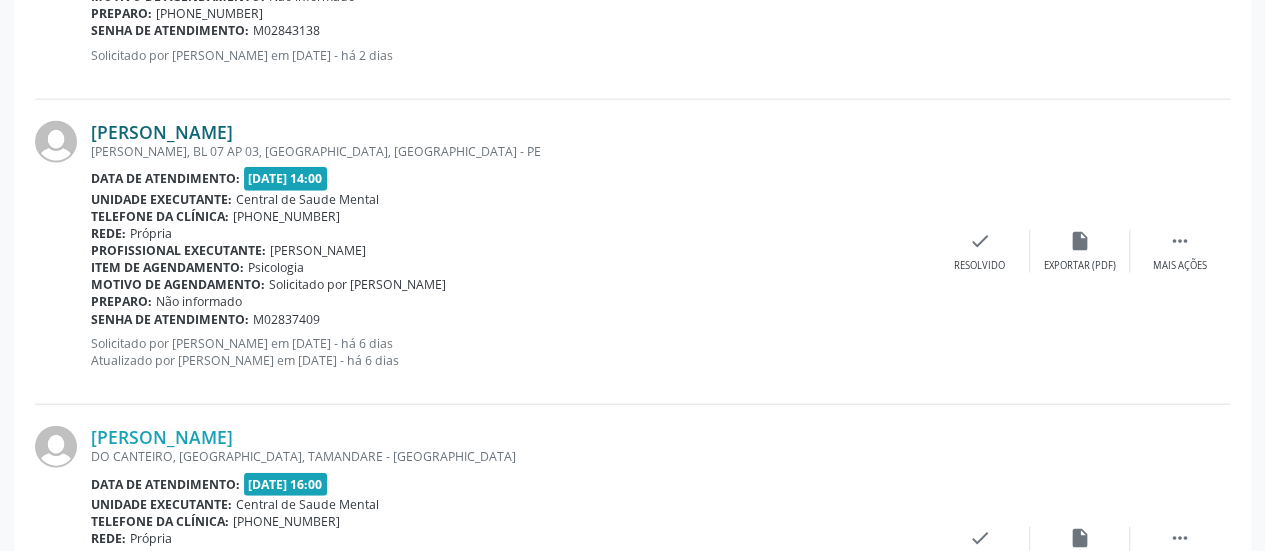 click on "[PERSON_NAME]" at bounding box center (162, 132) 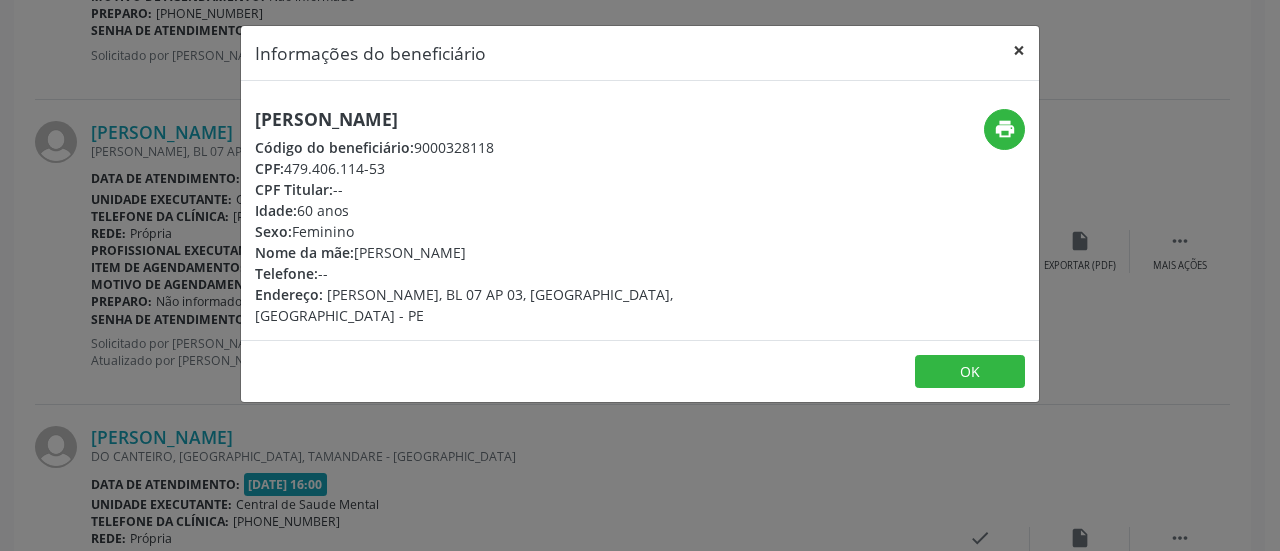 click on "×" at bounding box center (1019, 50) 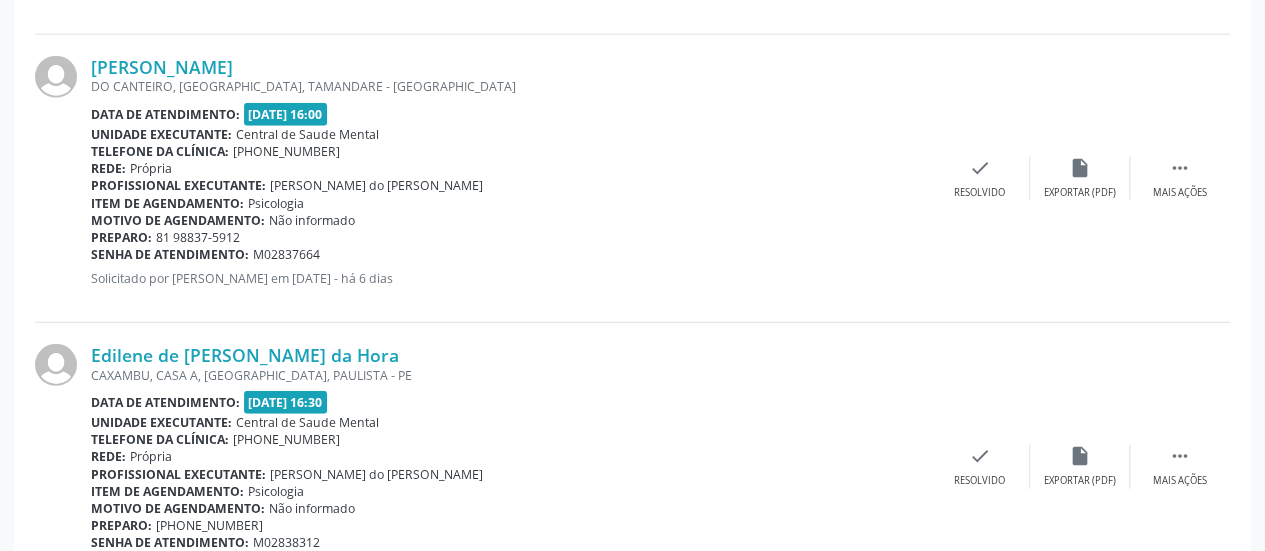 scroll, scrollTop: 2630, scrollLeft: 0, axis: vertical 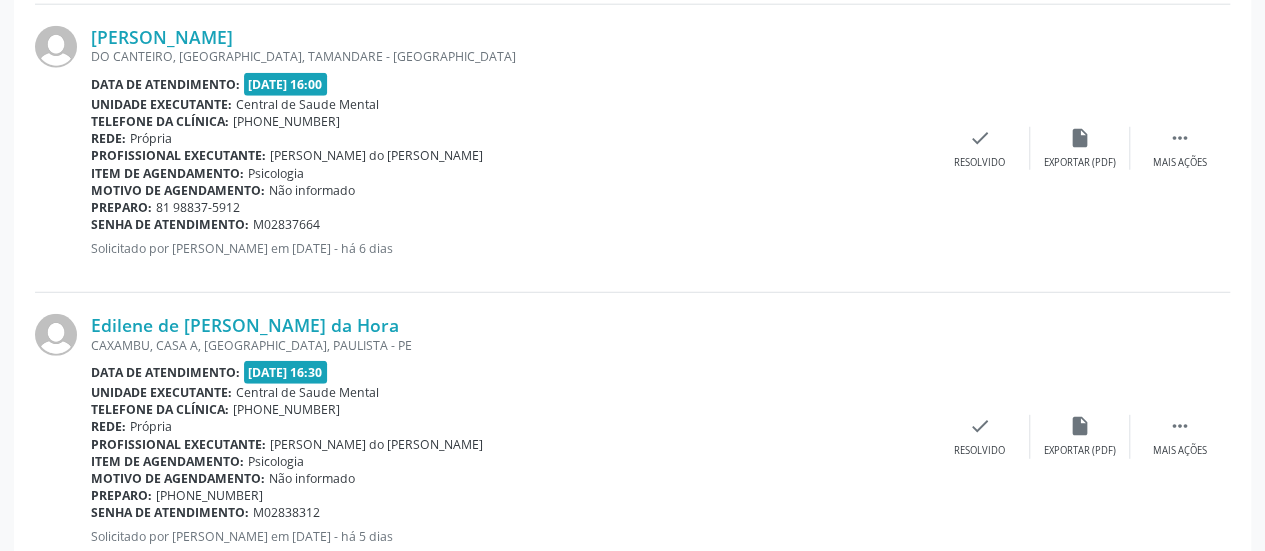 drag, startPoint x: 248, startPoint y: 204, endPoint x: 156, endPoint y: 199, distance: 92.13577 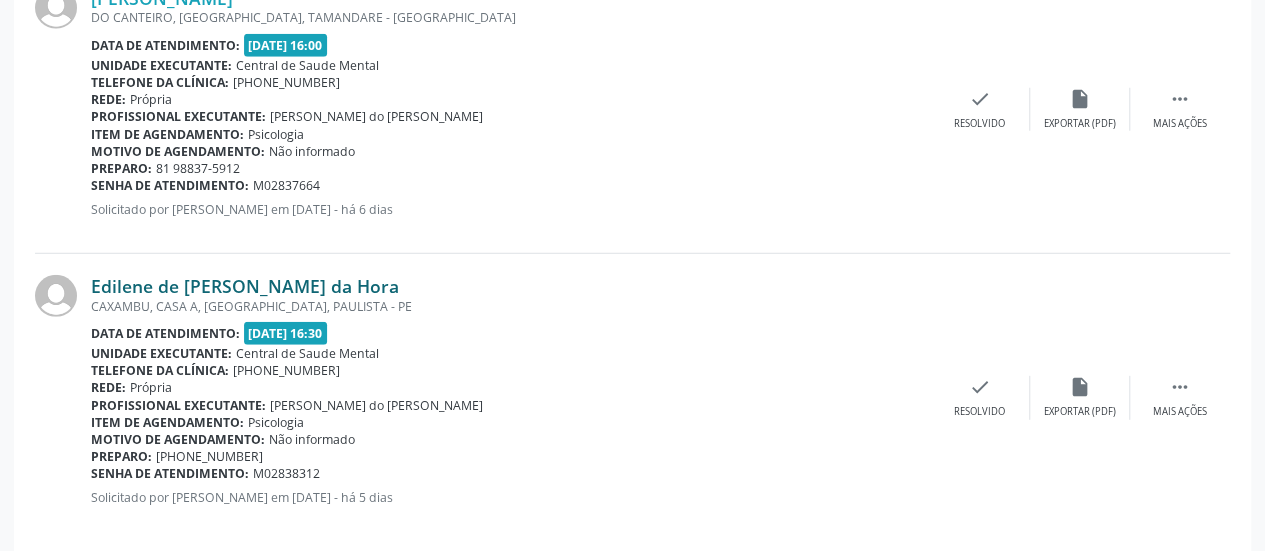 scroll, scrollTop: 2690, scrollLeft: 0, axis: vertical 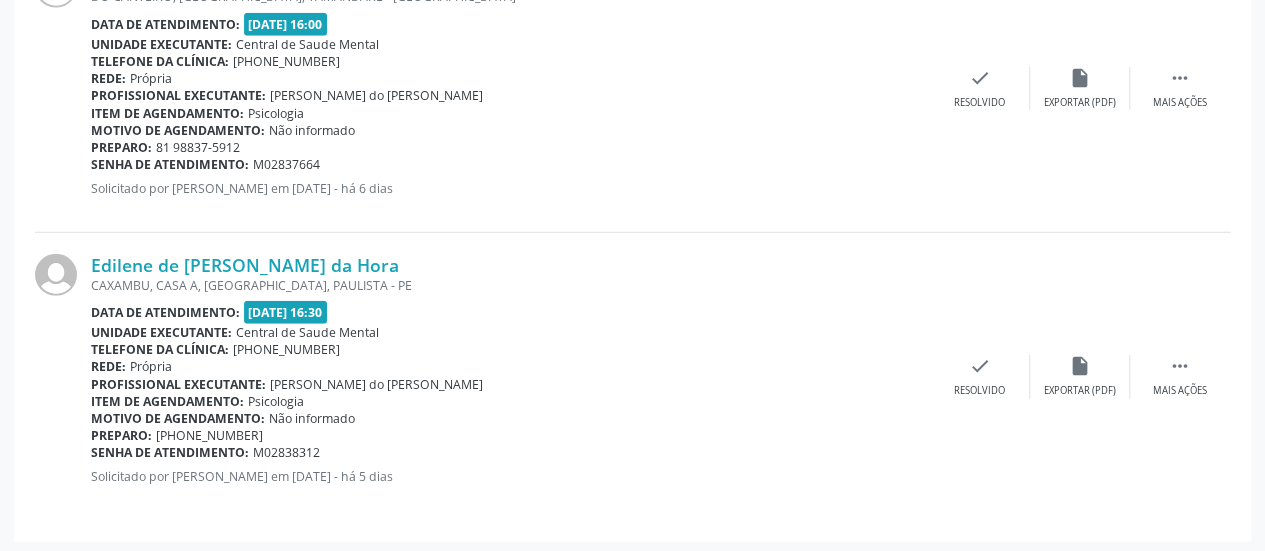 drag, startPoint x: 264, startPoint y: 429, endPoint x: 179, endPoint y: 427, distance: 85.02353 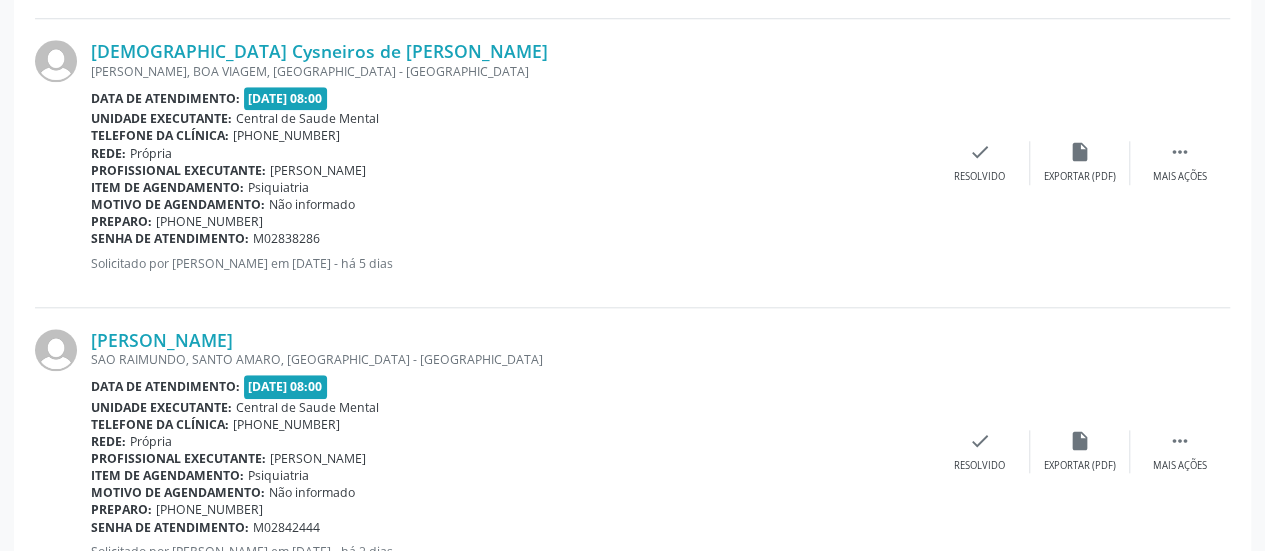 scroll, scrollTop: 0, scrollLeft: 0, axis: both 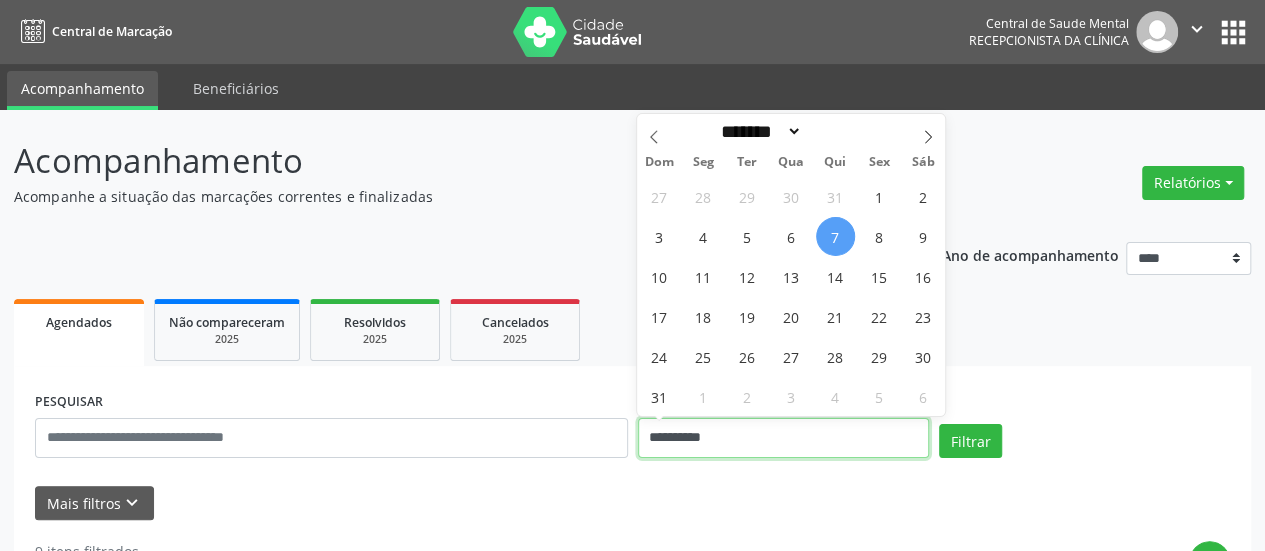 click on "**********" at bounding box center [783, 438] 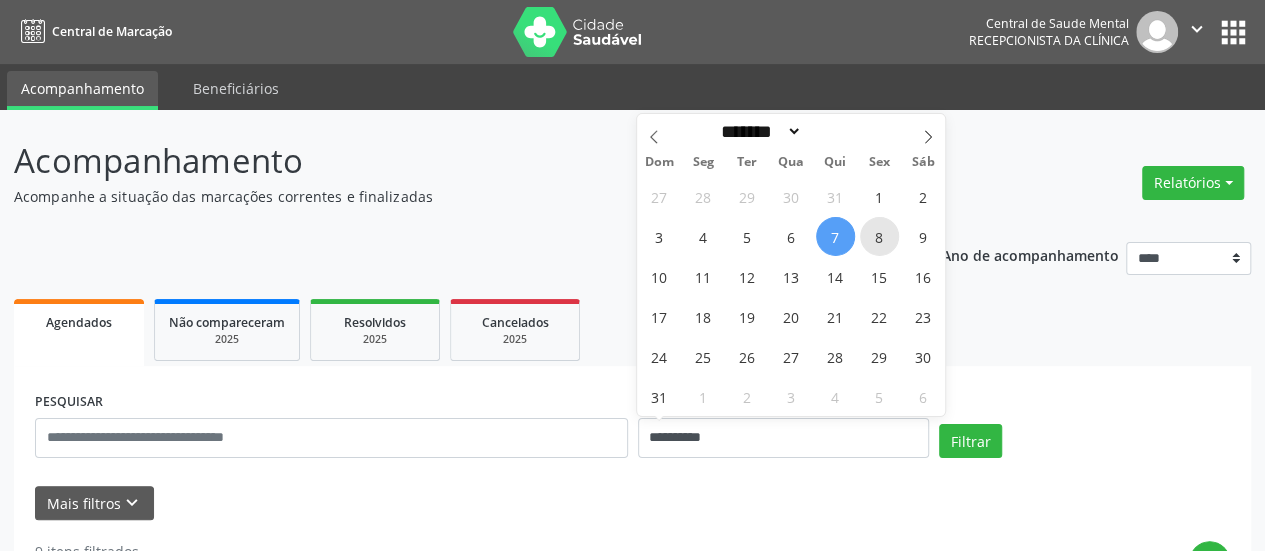 click on "8" at bounding box center (879, 236) 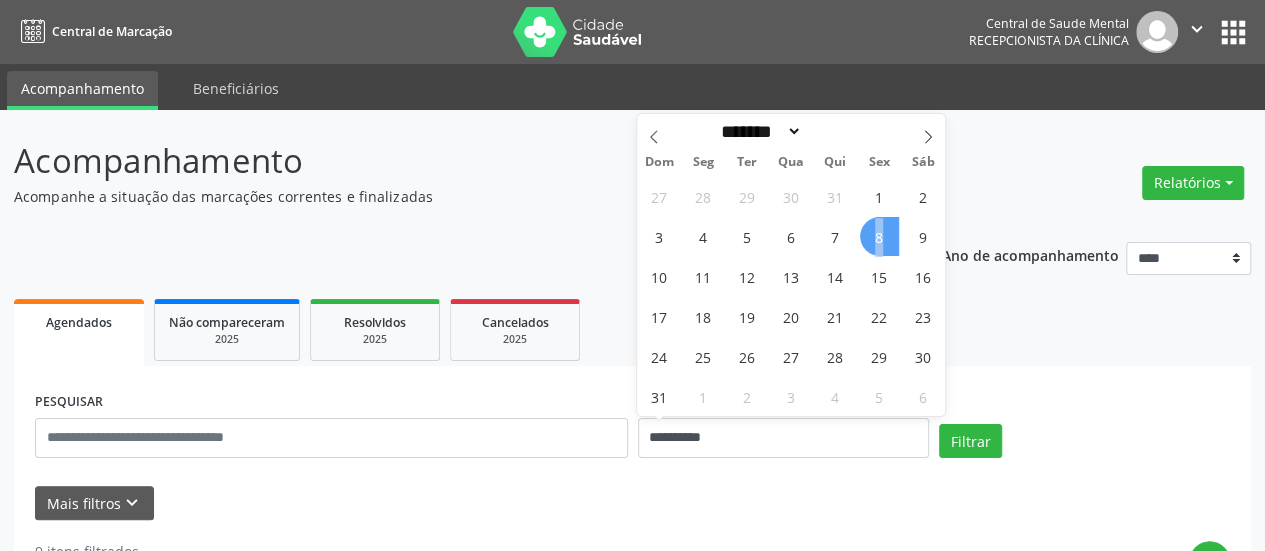 click on "8" at bounding box center [879, 236] 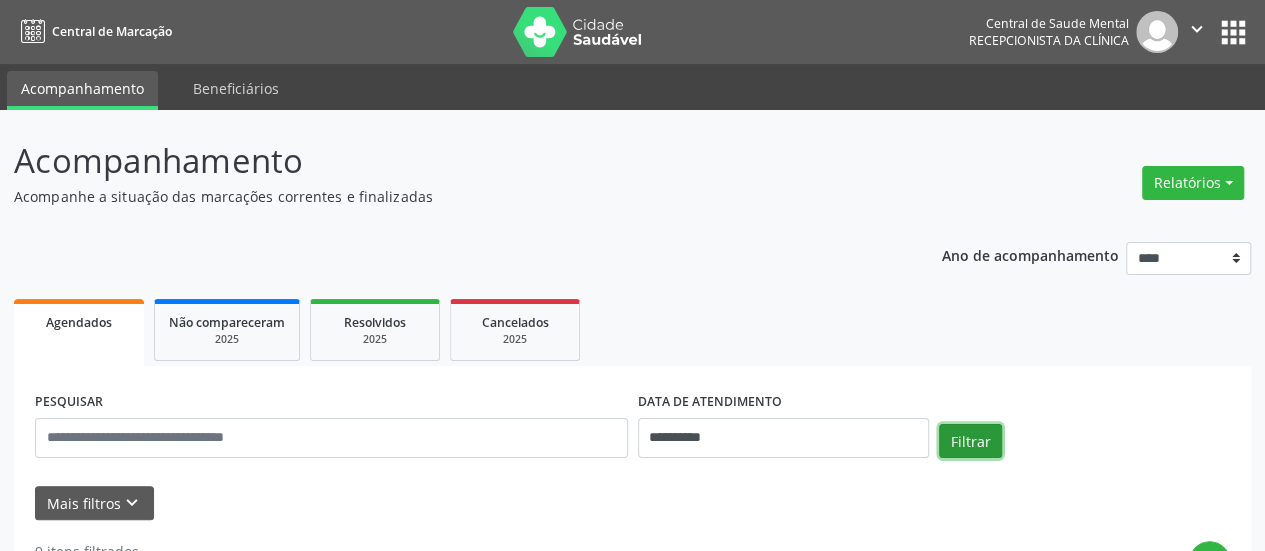 click on "Filtrar" at bounding box center (970, 441) 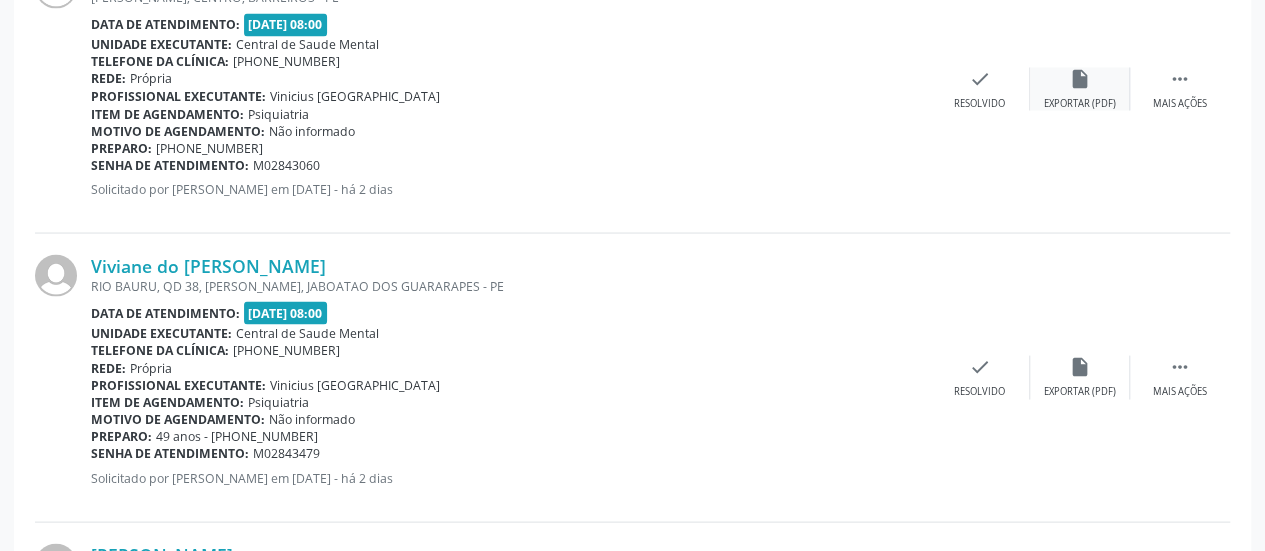 scroll, scrollTop: 1684, scrollLeft: 0, axis: vertical 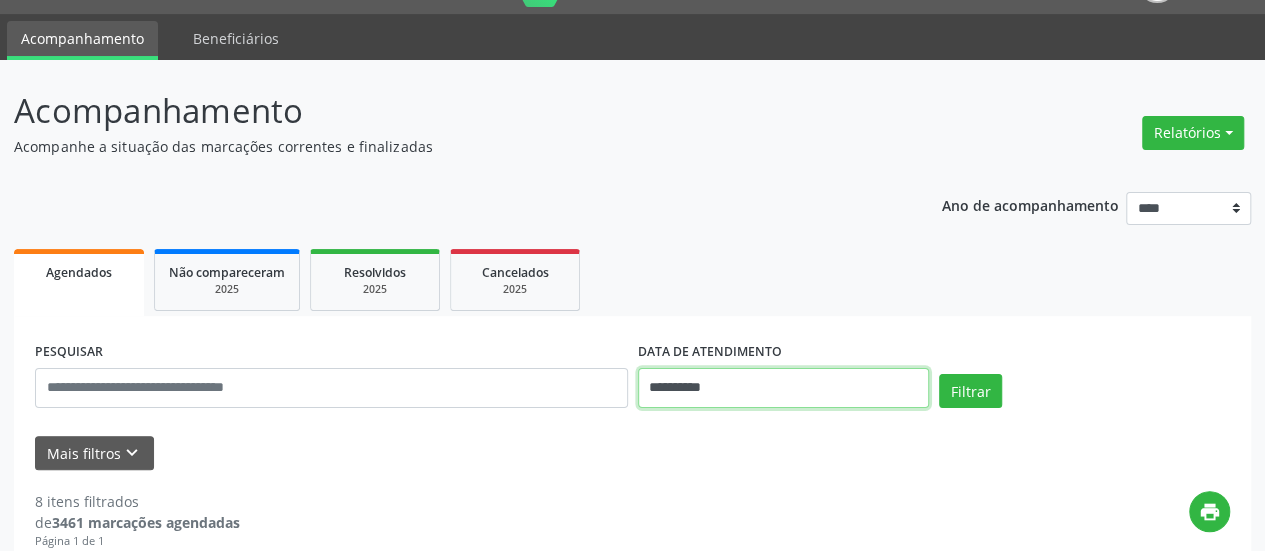 click on "**********" at bounding box center (783, 388) 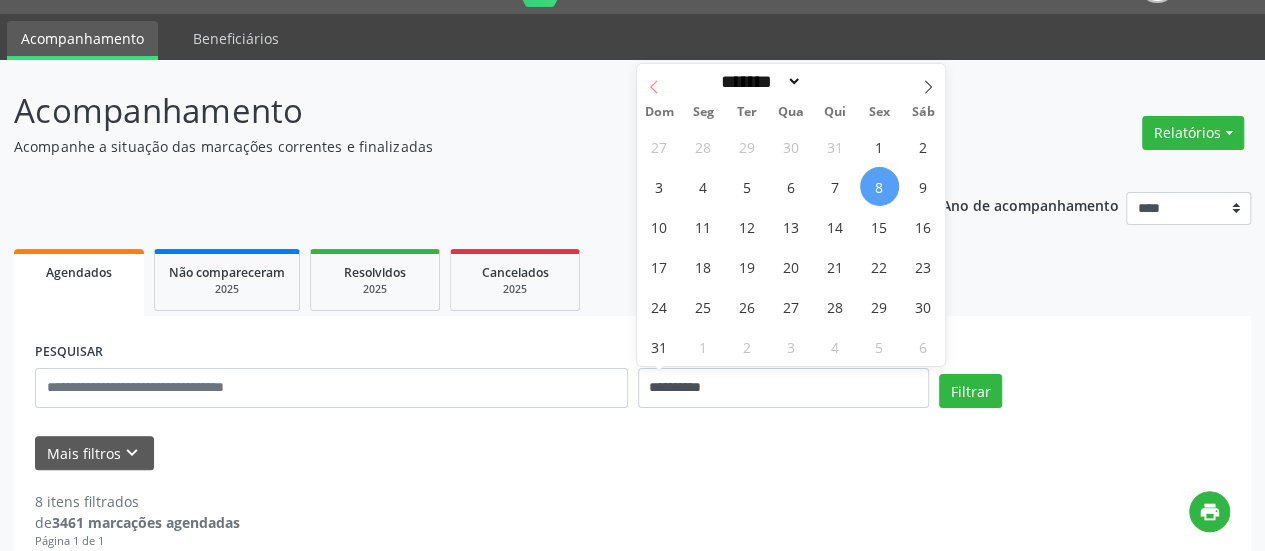 click at bounding box center (654, 81) 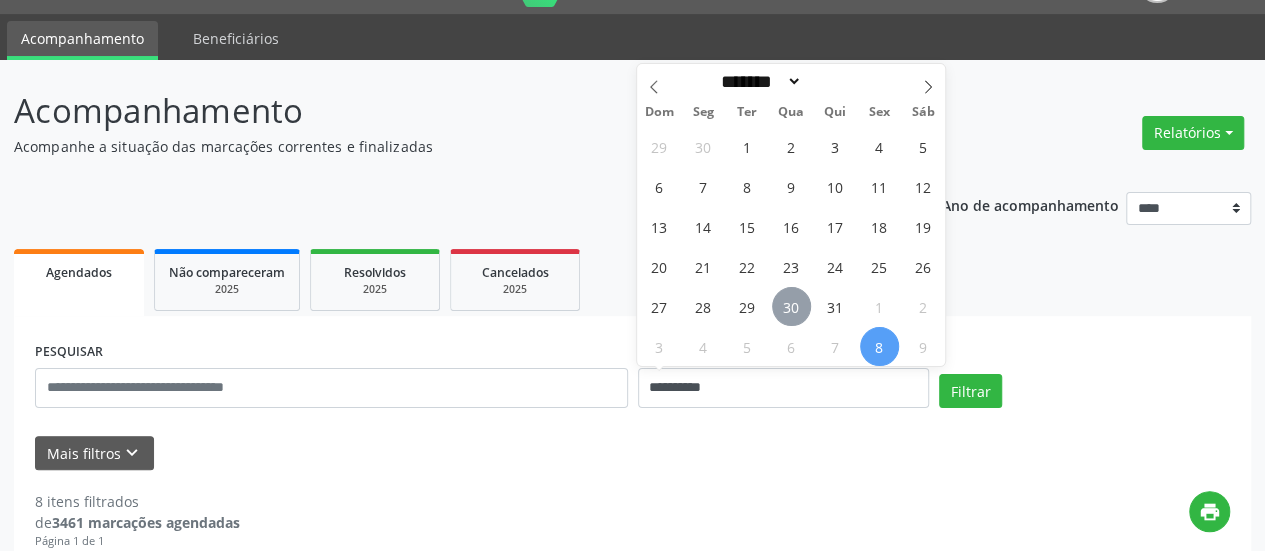 click on "30" at bounding box center [791, 306] 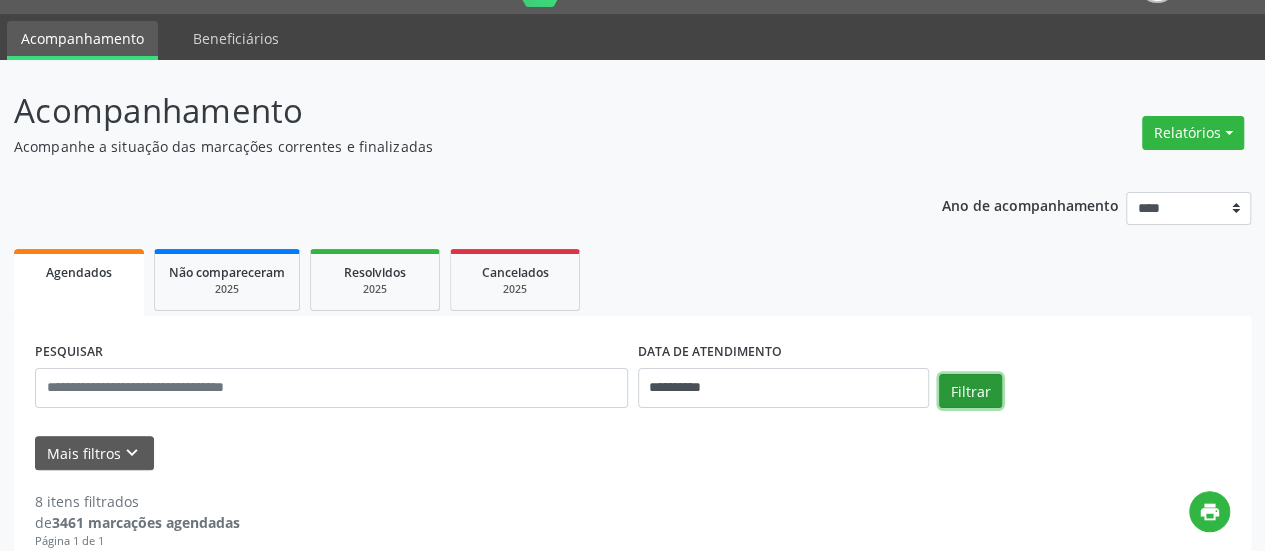 click on "Filtrar" at bounding box center (970, 391) 